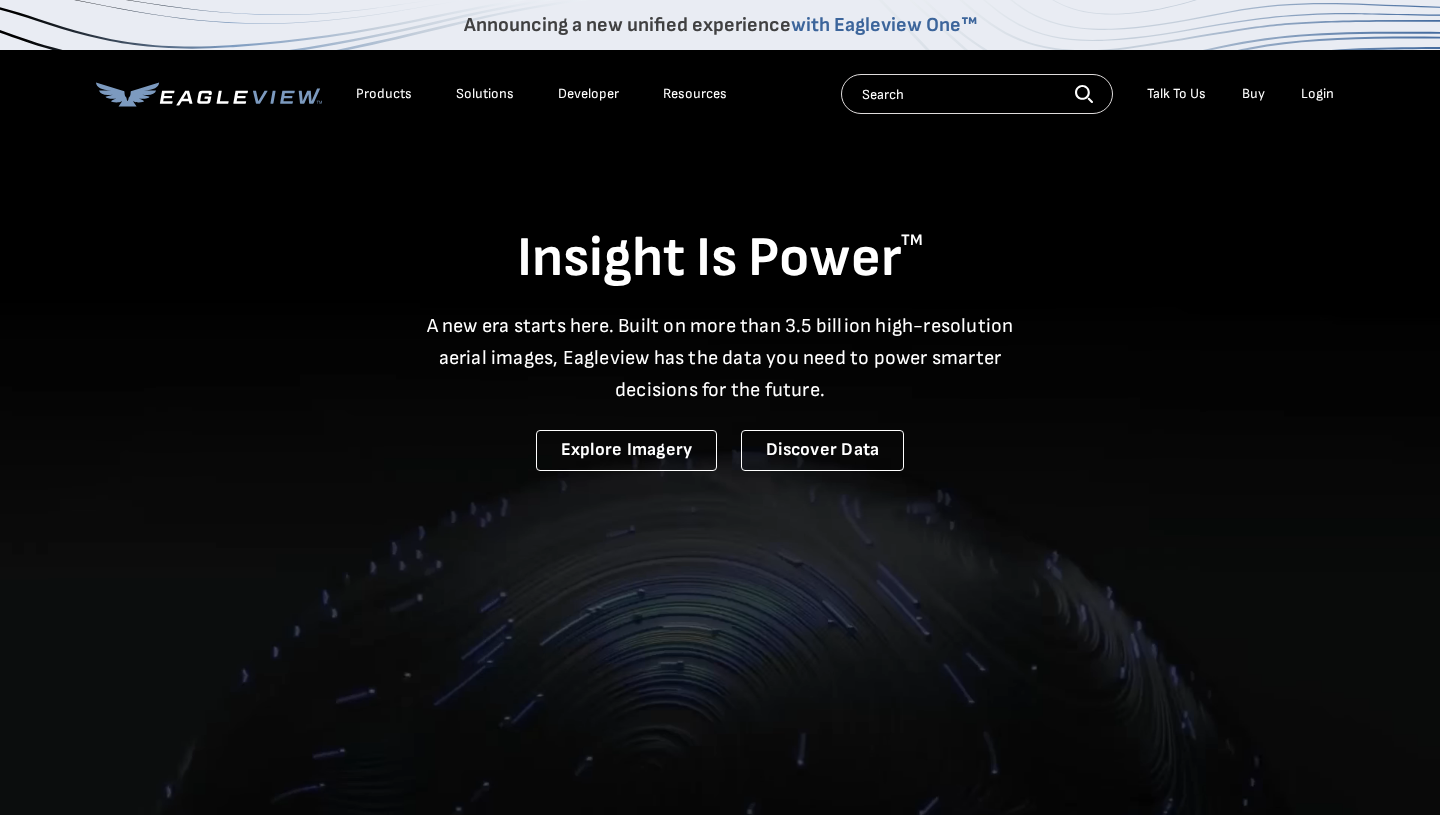 scroll, scrollTop: 0, scrollLeft: 0, axis: both 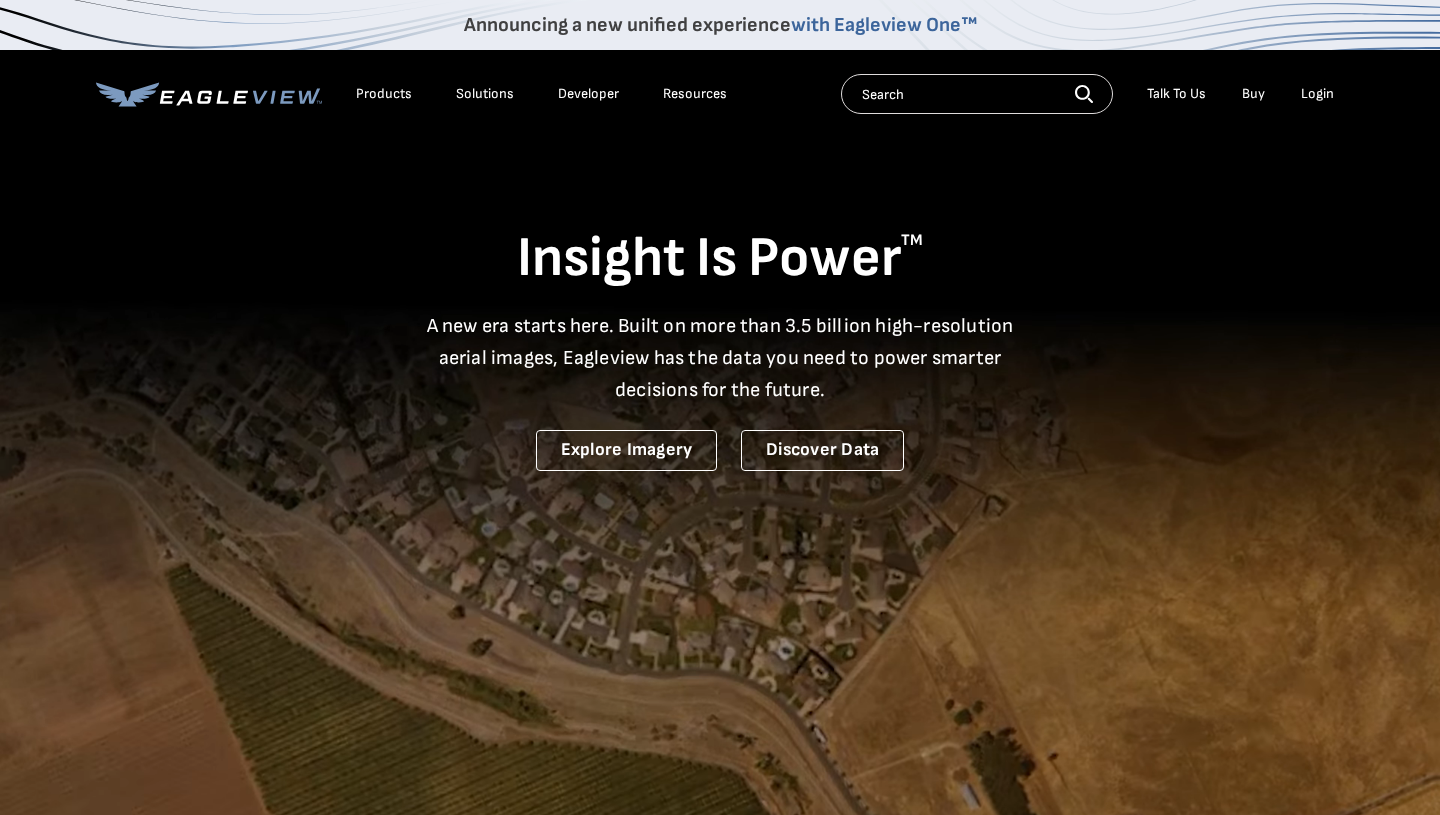 click on "Login" at bounding box center [1317, 94] 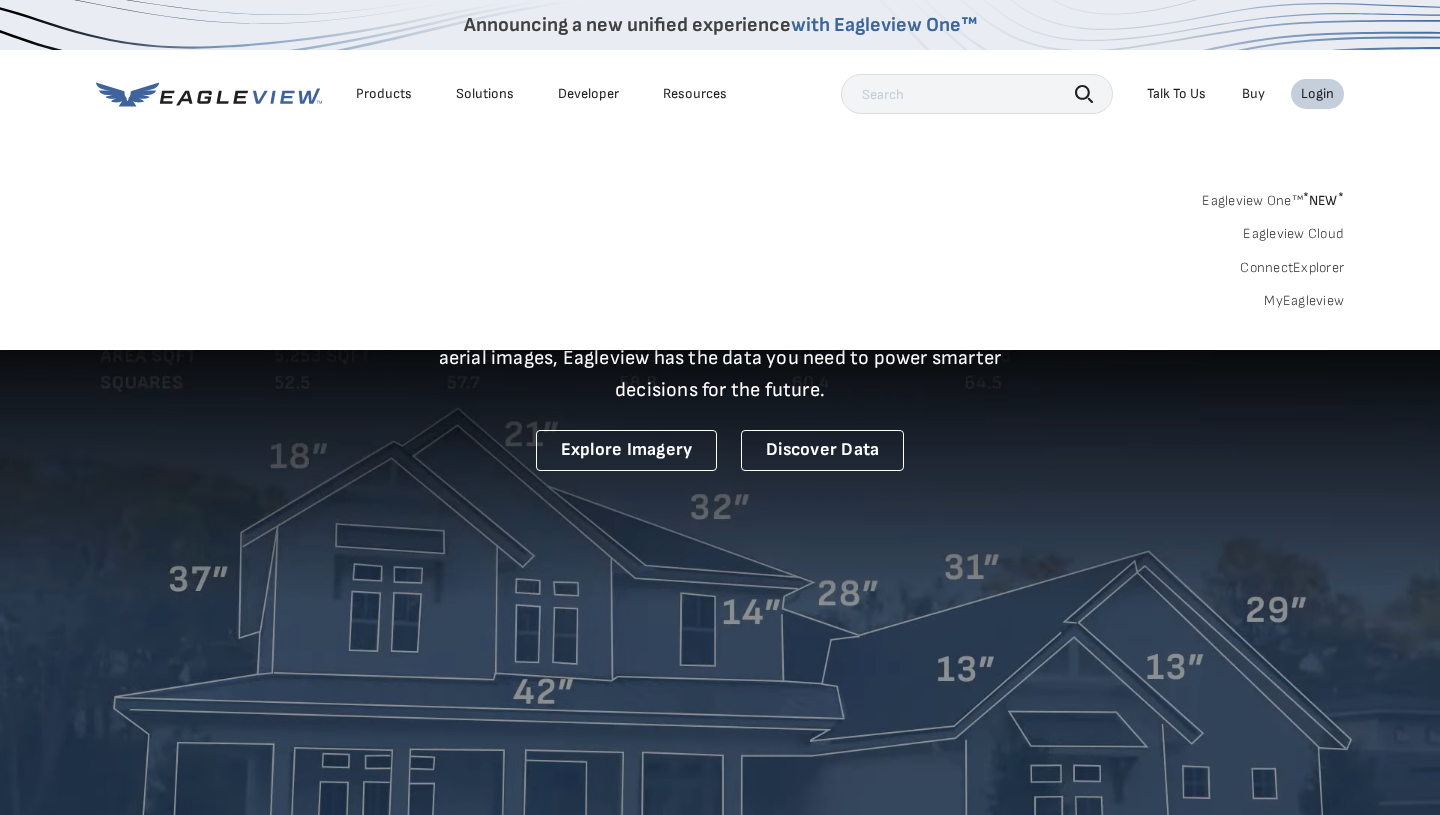 click on "Eagleview One™  * NEW *" at bounding box center (1273, 197) 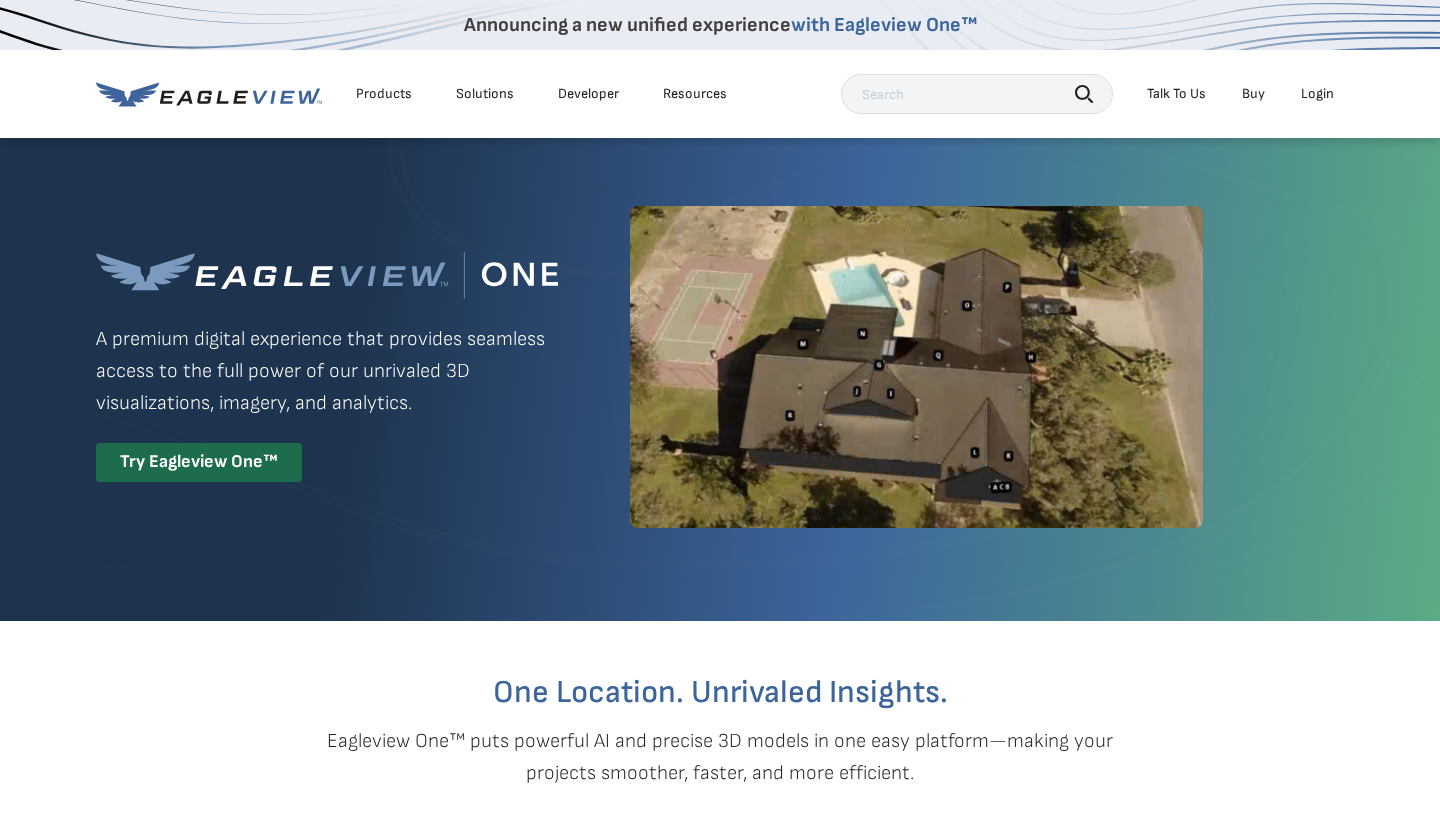scroll, scrollTop: 0, scrollLeft: 0, axis: both 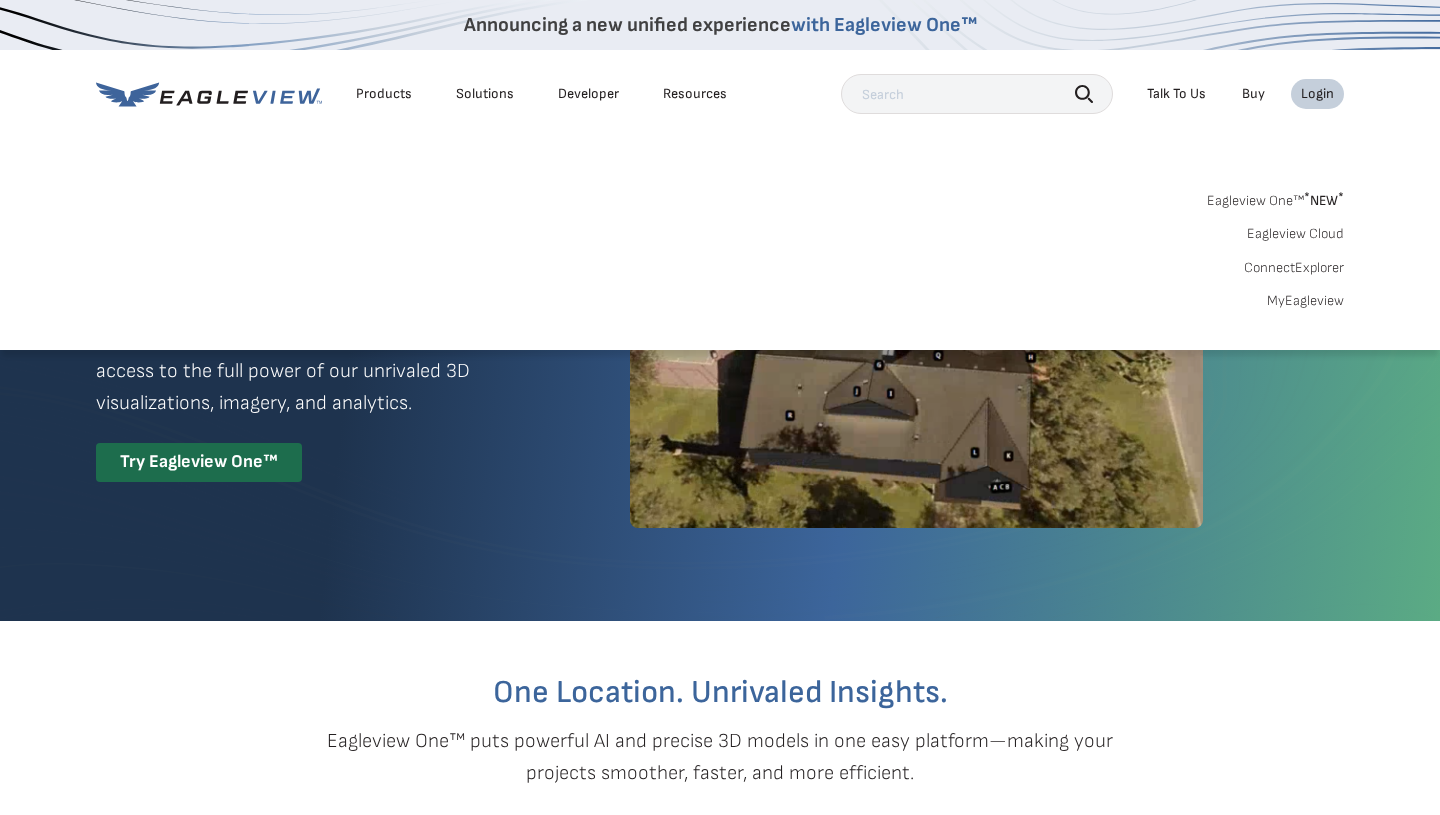 click on "Eagleview One™  * NEW *" at bounding box center [1275, 197] 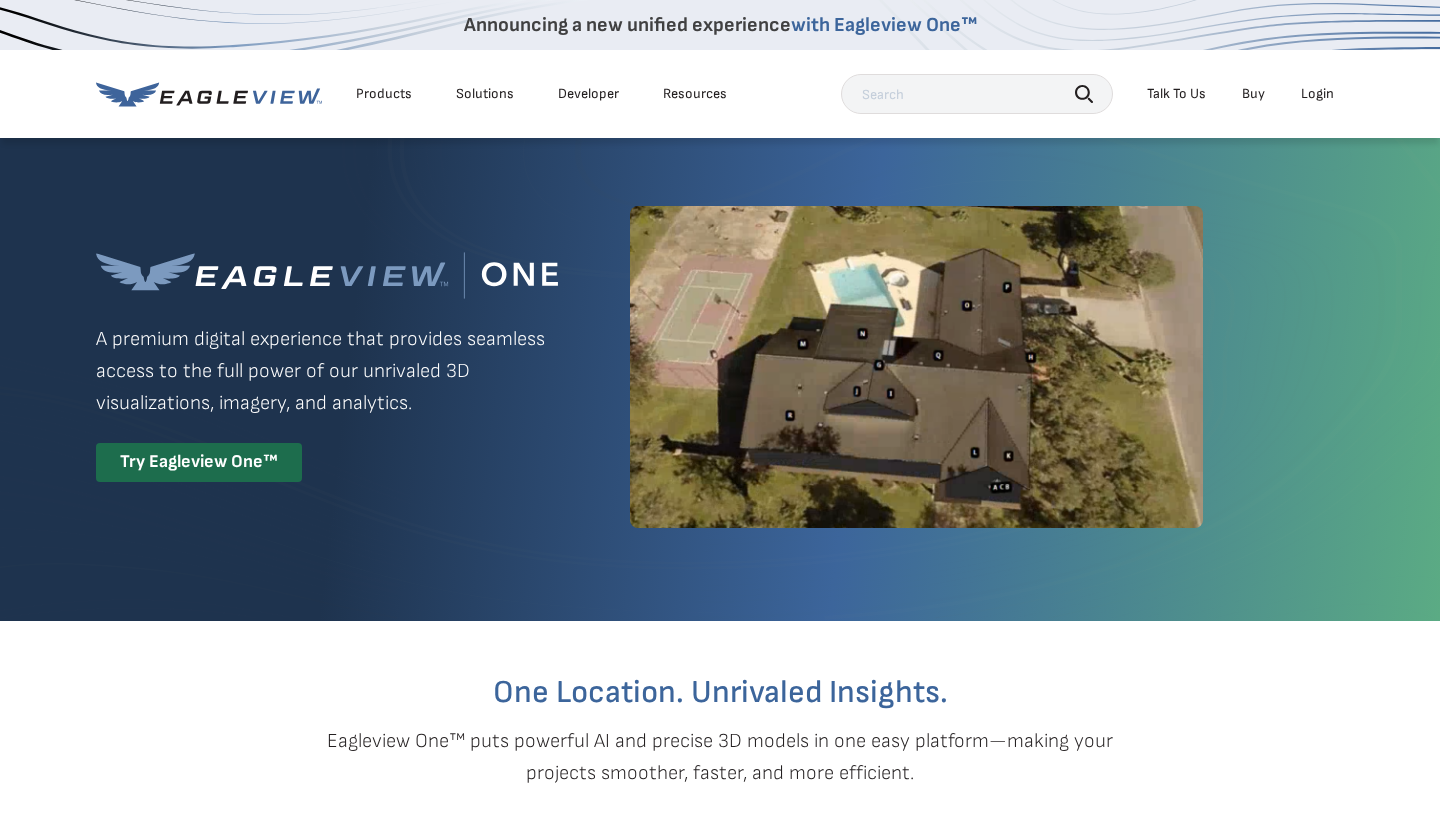 scroll, scrollTop: 0, scrollLeft: 0, axis: both 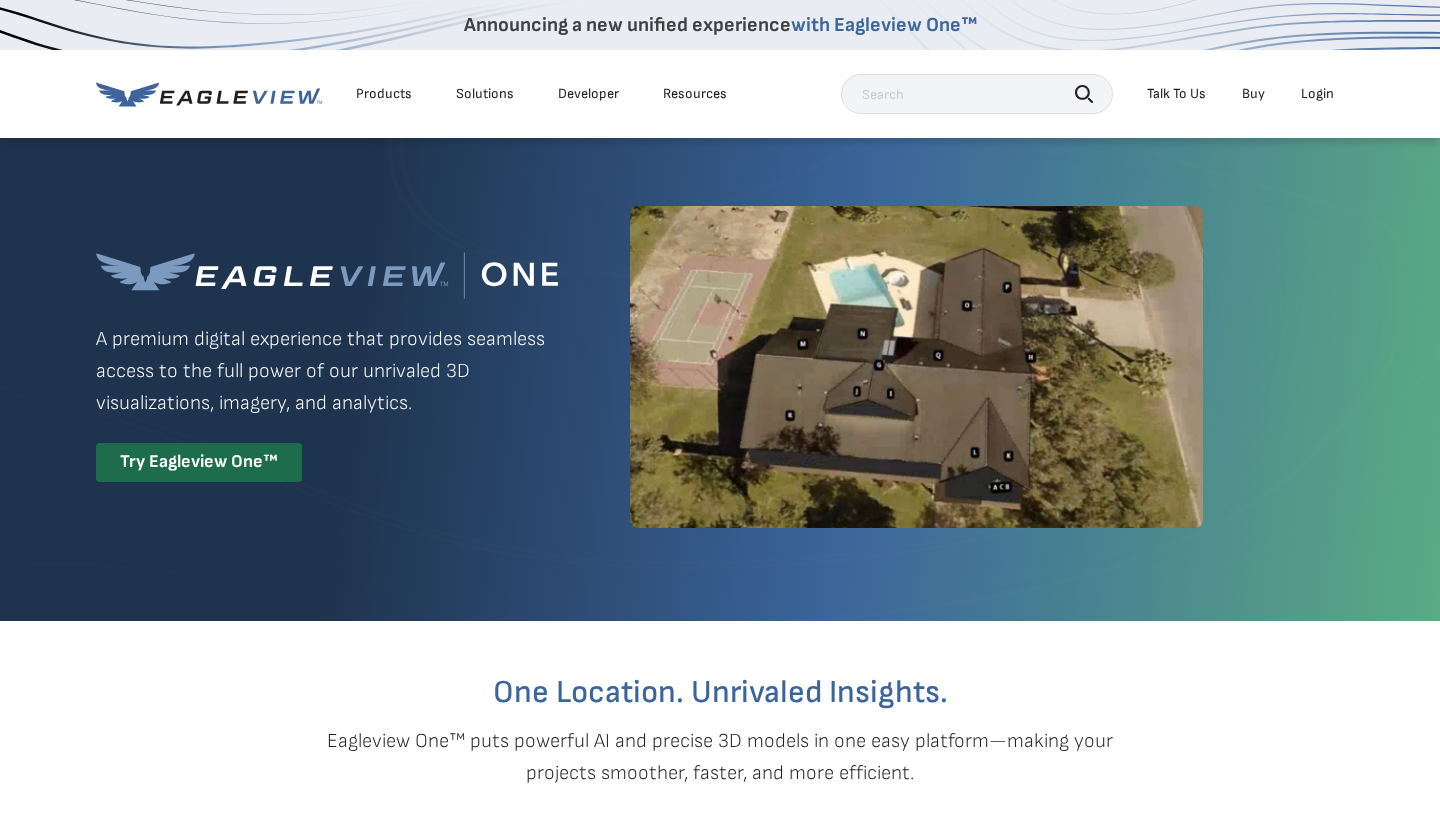click on "Login" at bounding box center [1317, 94] 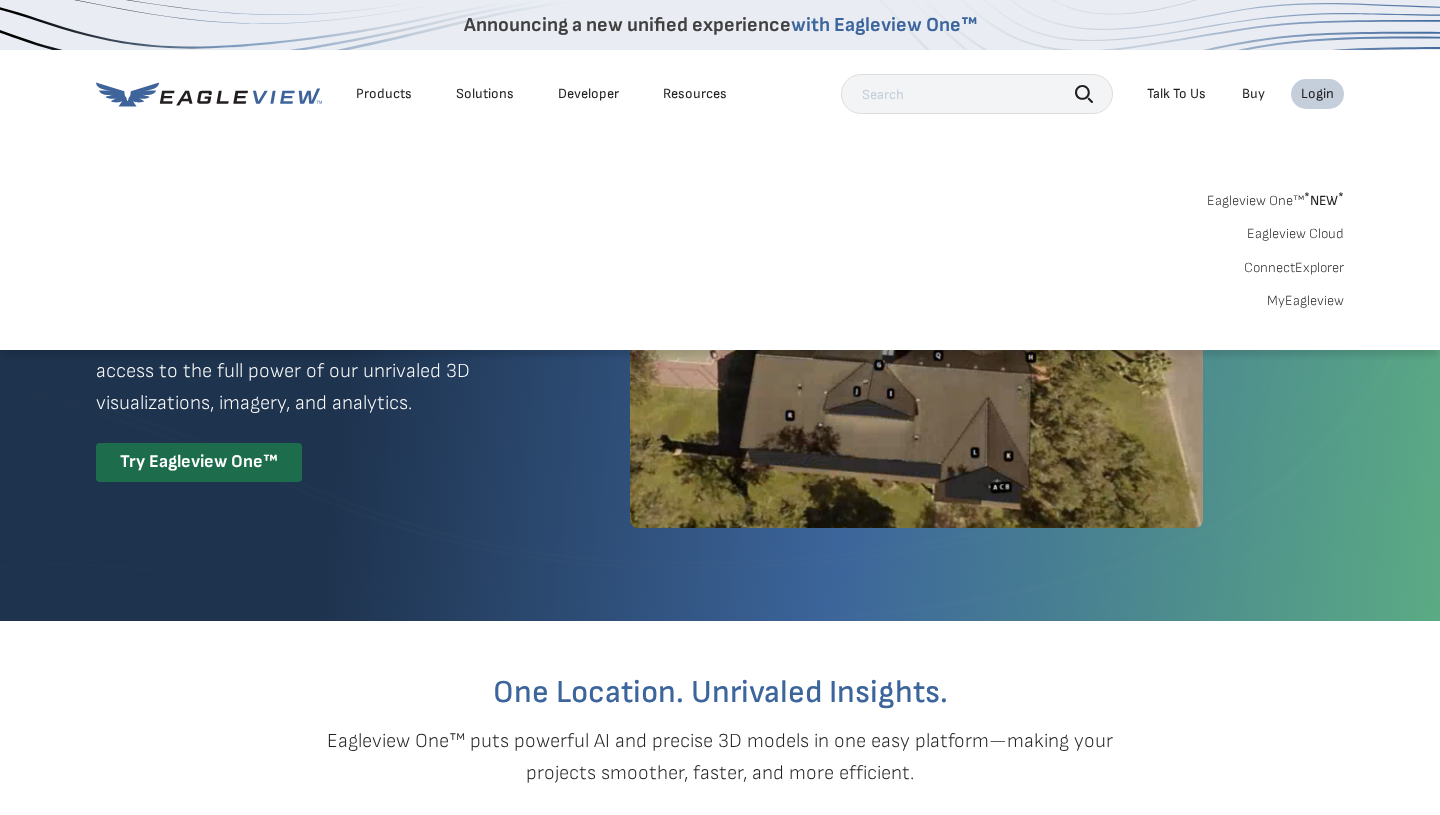 click on "MyEagleview" at bounding box center (1305, 301) 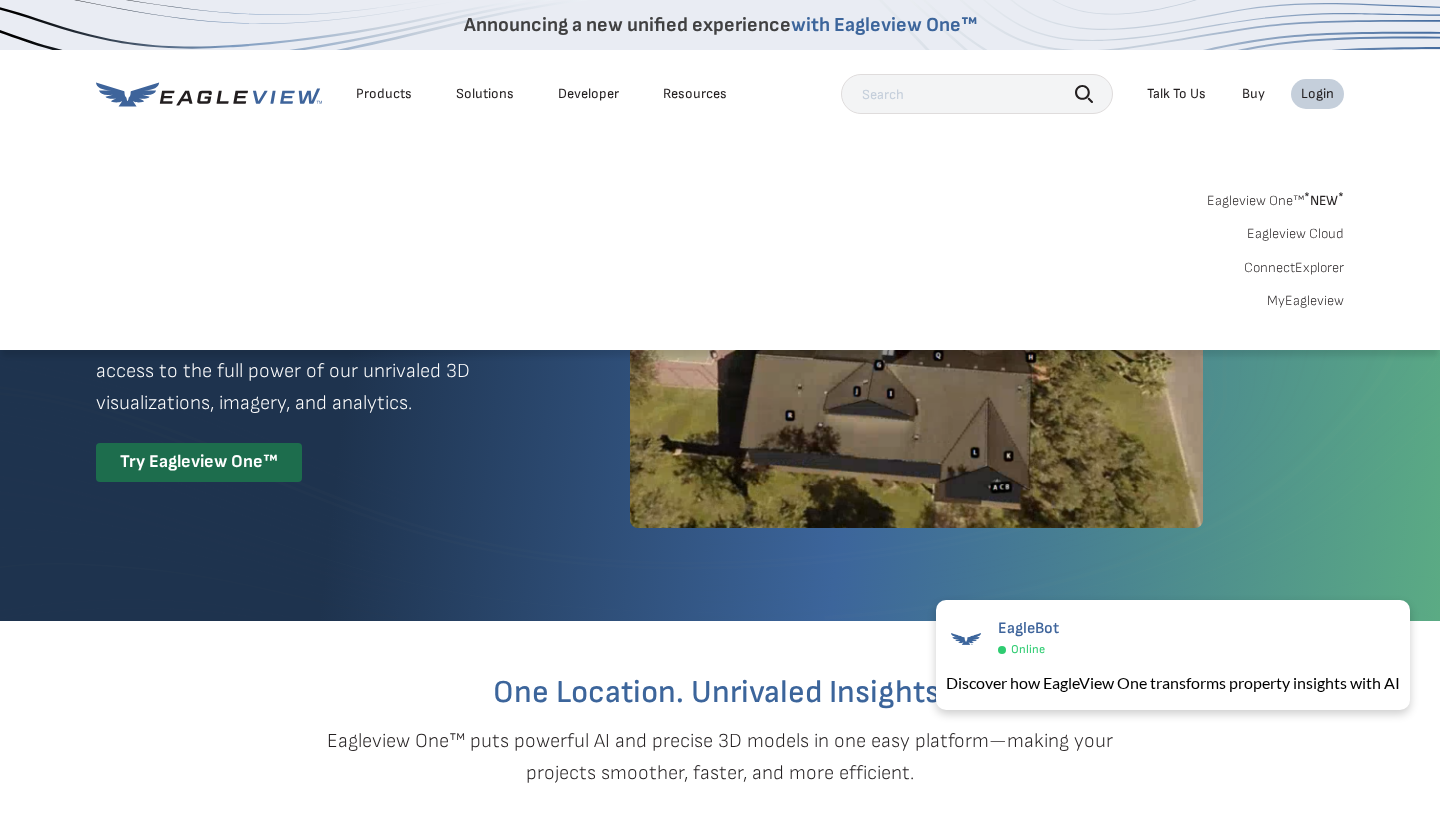 click at bounding box center [977, 94] 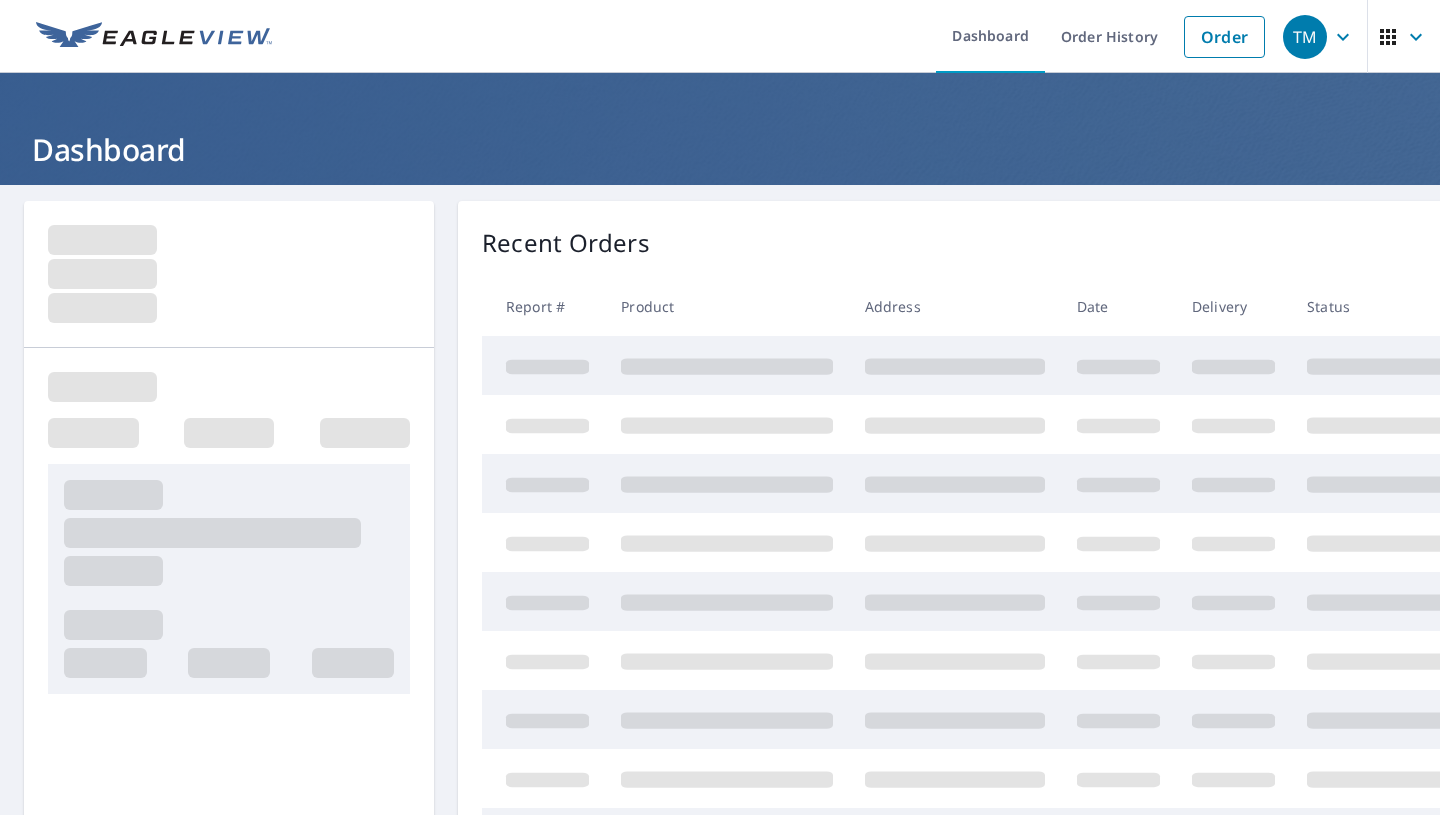 scroll, scrollTop: 0, scrollLeft: 0, axis: both 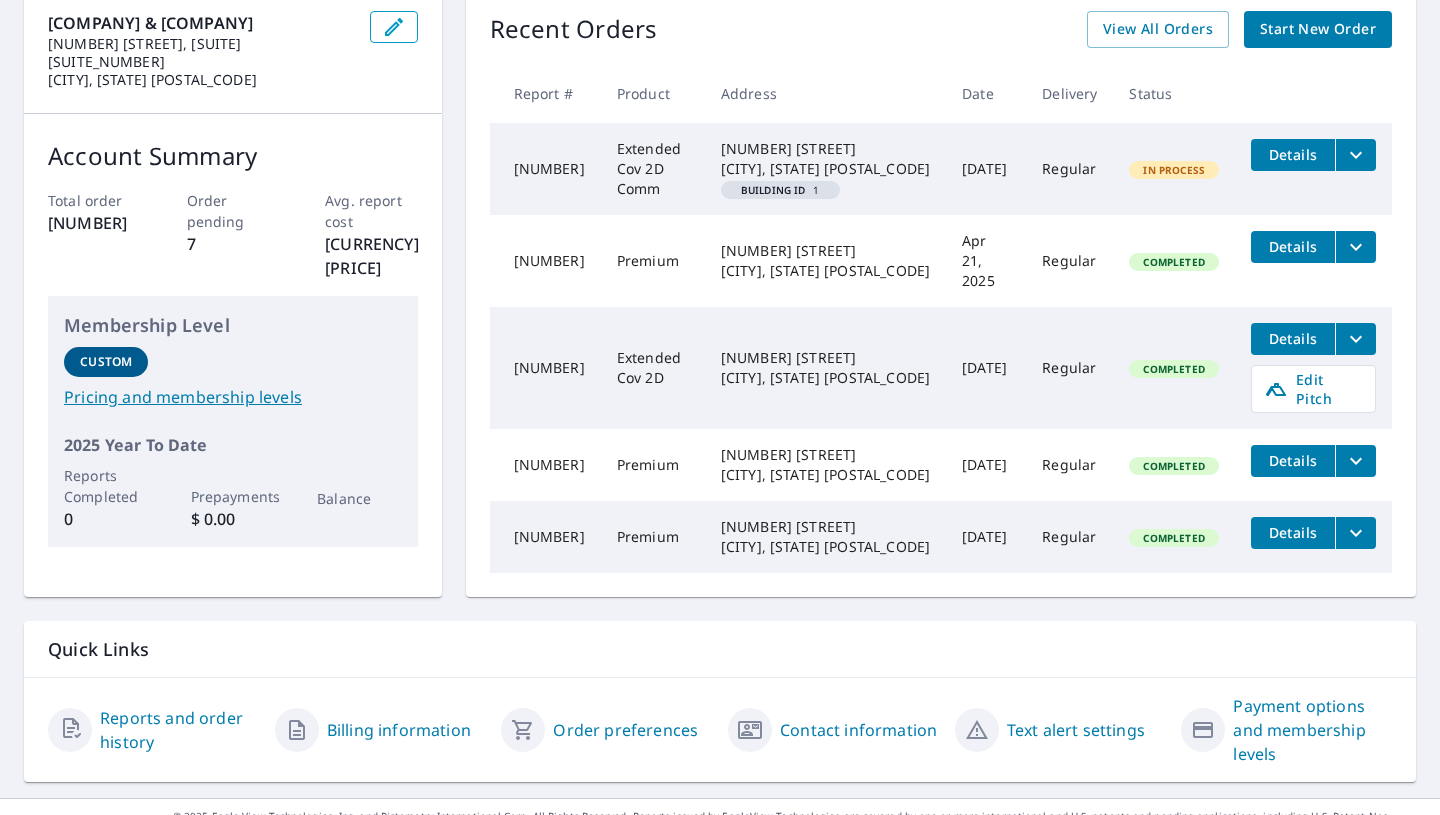 click on "Reports and order history" at bounding box center [179, 730] 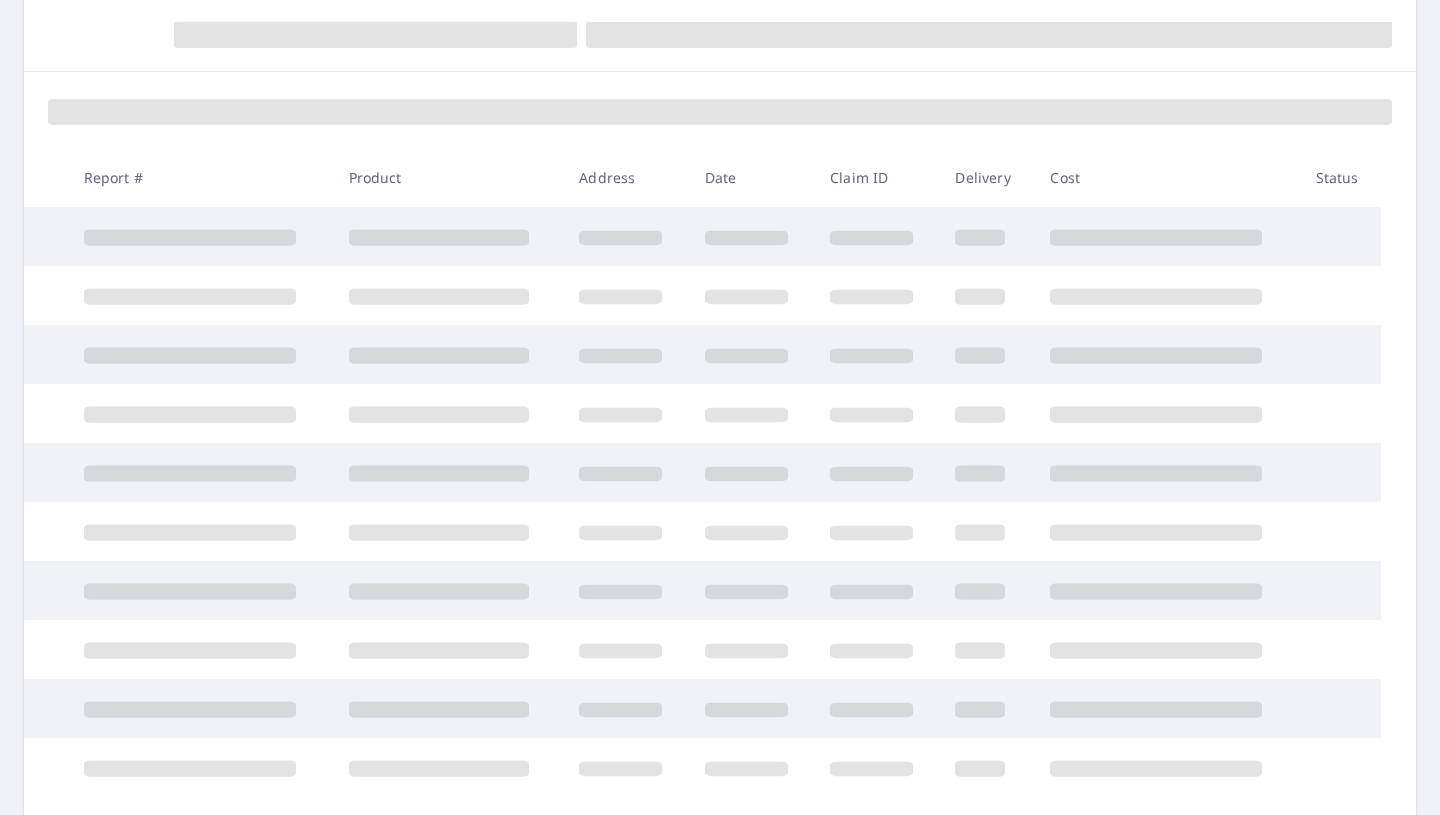 scroll, scrollTop: 214, scrollLeft: 0, axis: vertical 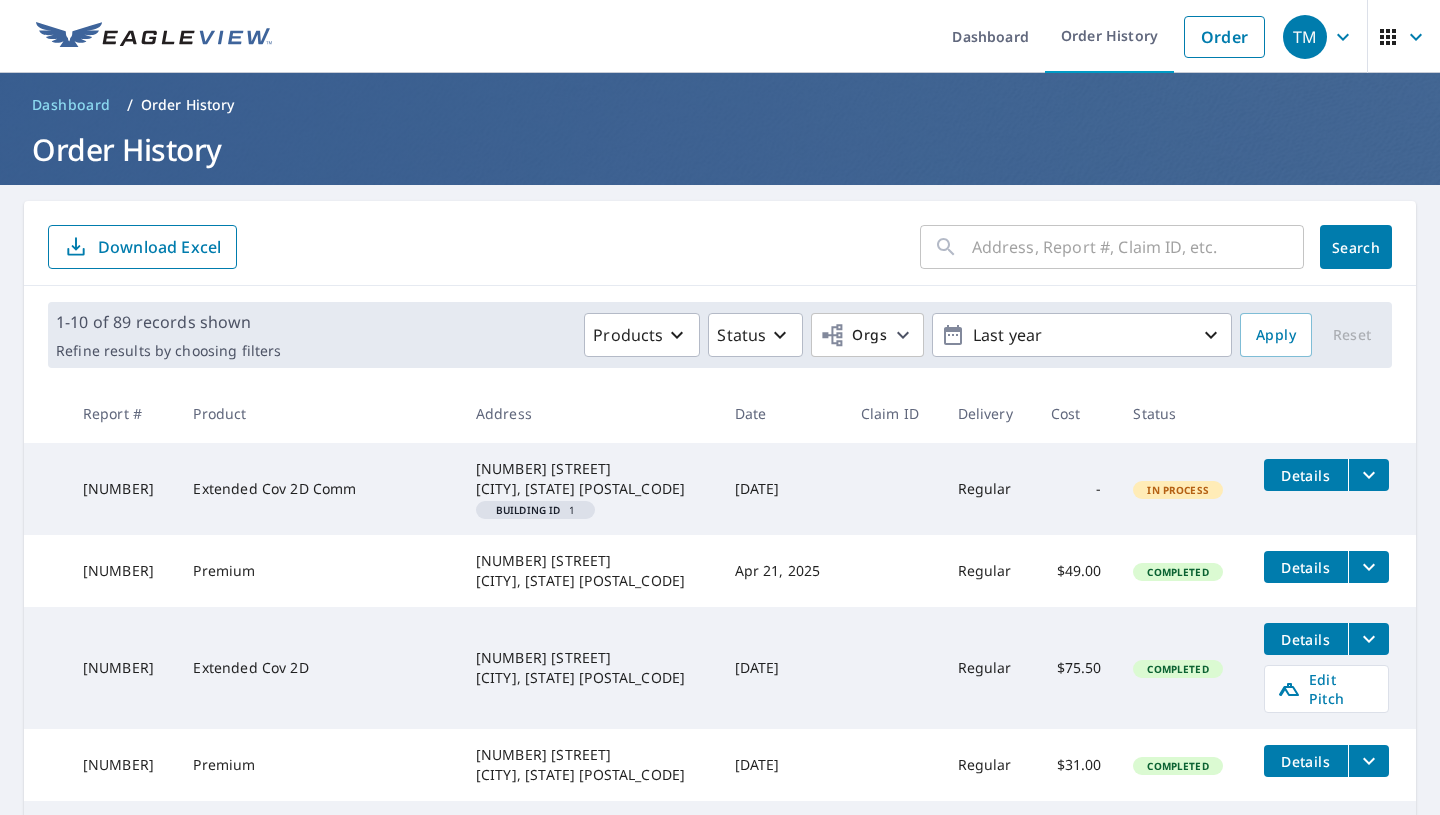 click at bounding box center (1138, 247) 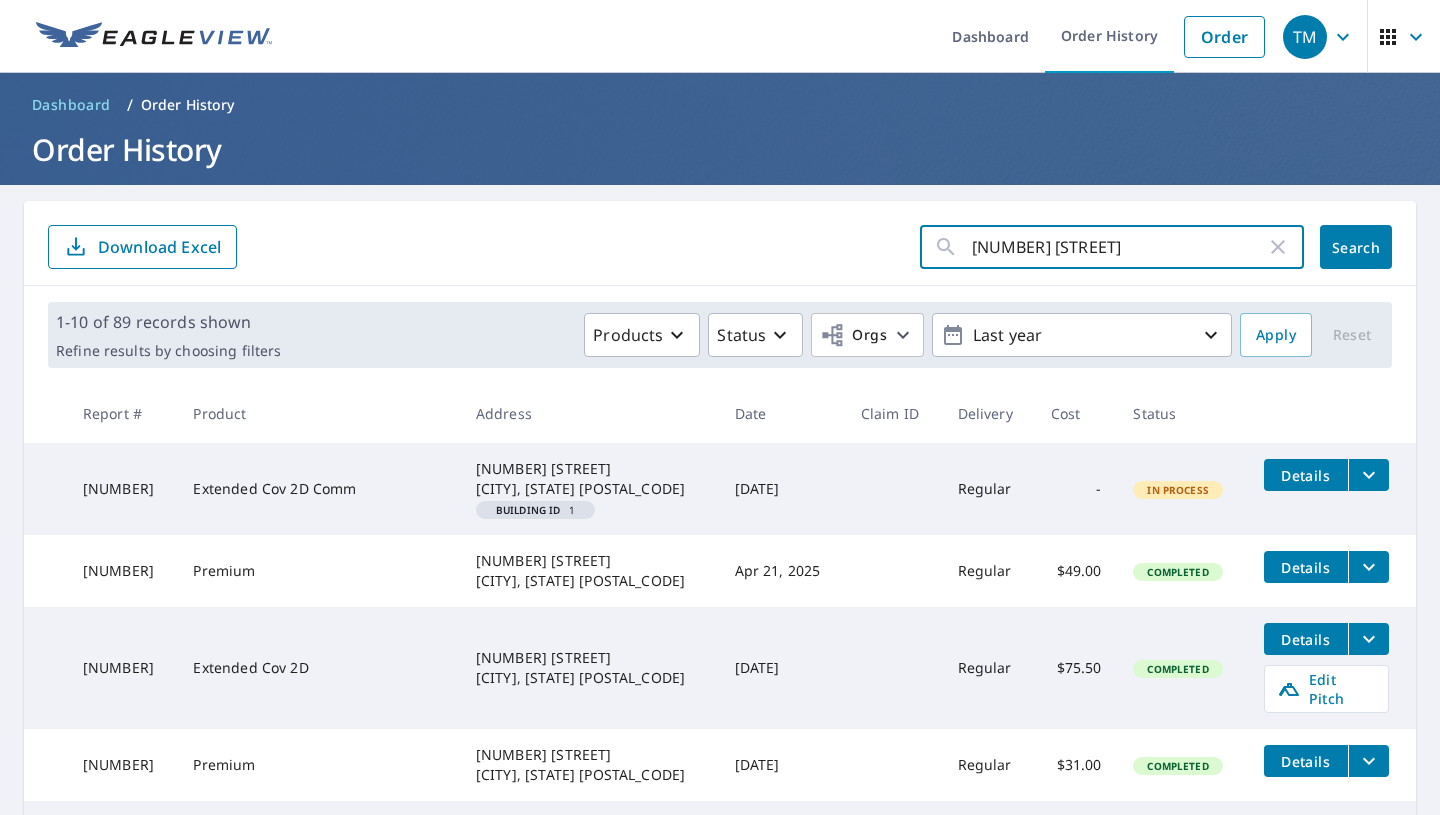 type on "[NUMBER] [STREET]" 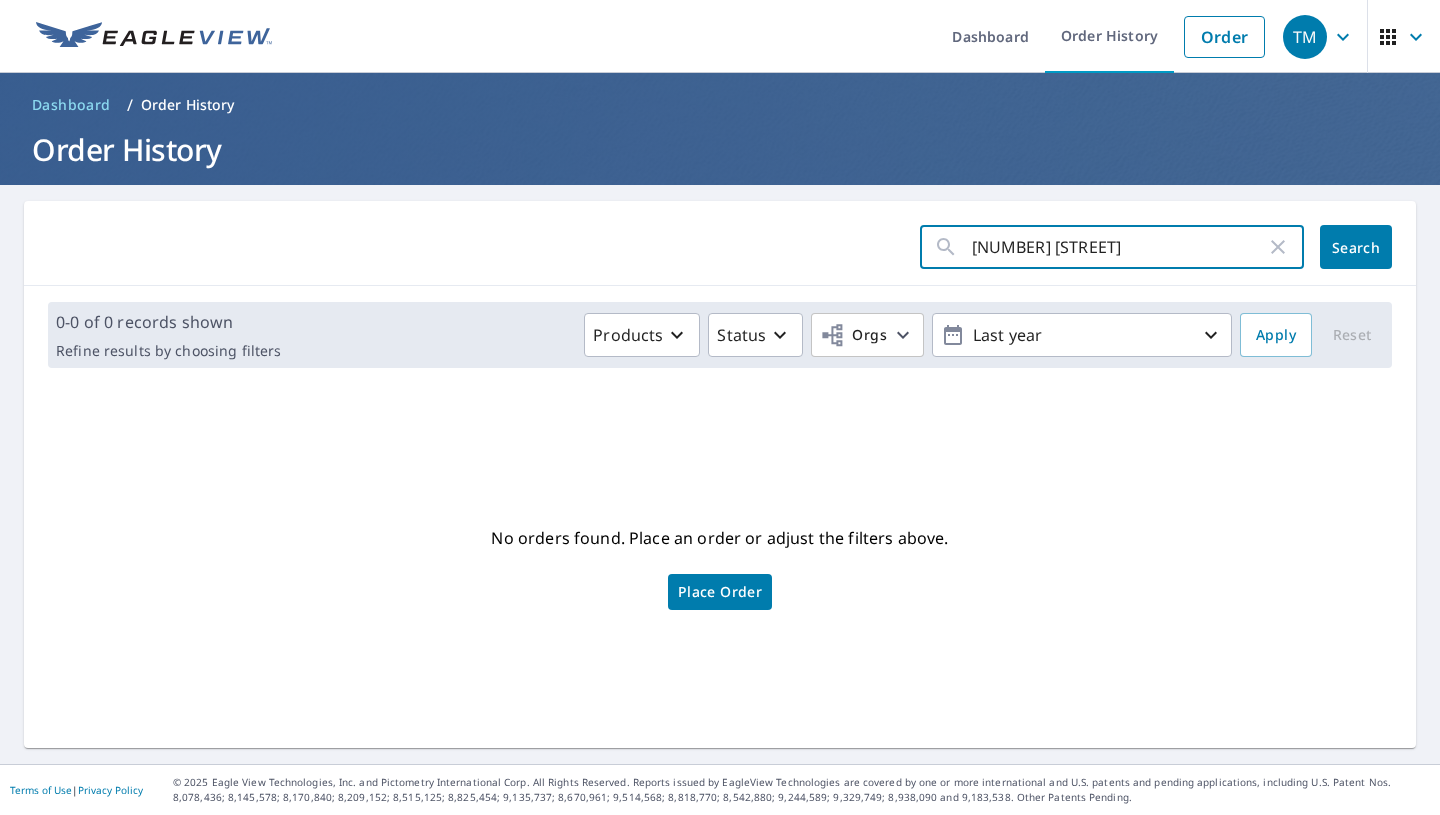click on "[NUMBER] [STREET]" at bounding box center [1119, 247] 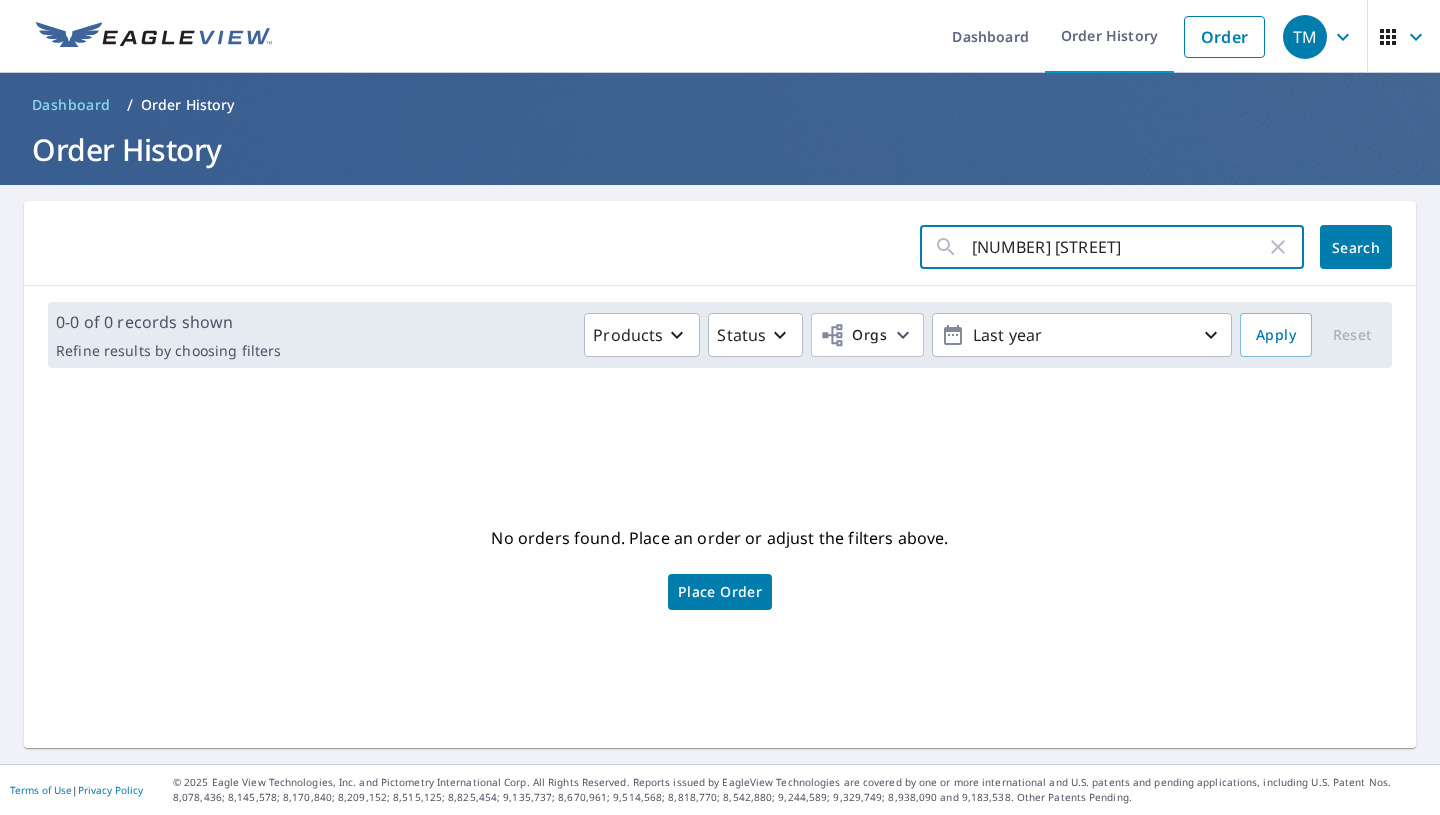 type on "[NUMBER] [STREET]" 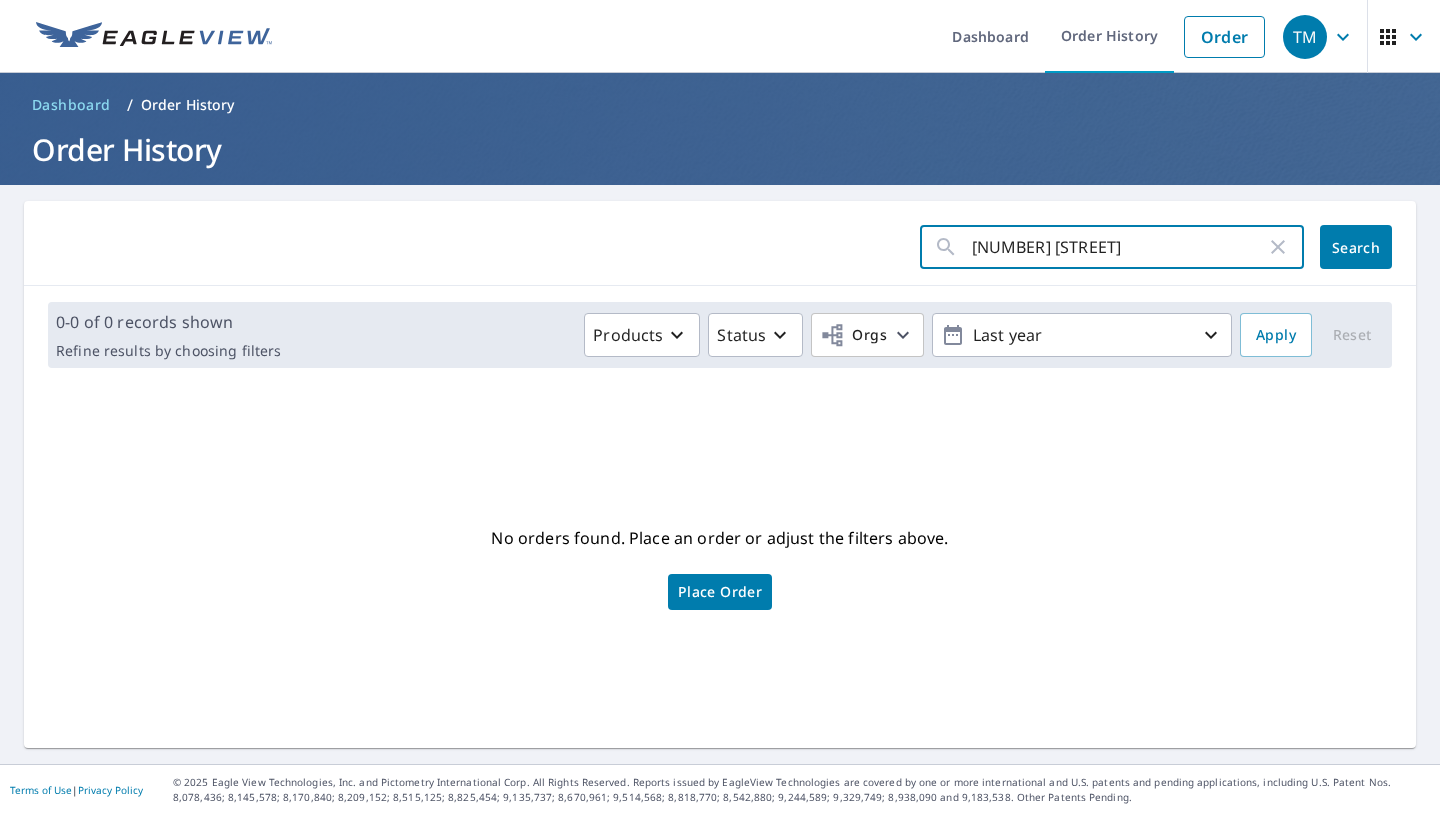 click on "[NUMBER] [STREET]" at bounding box center [1119, 247] 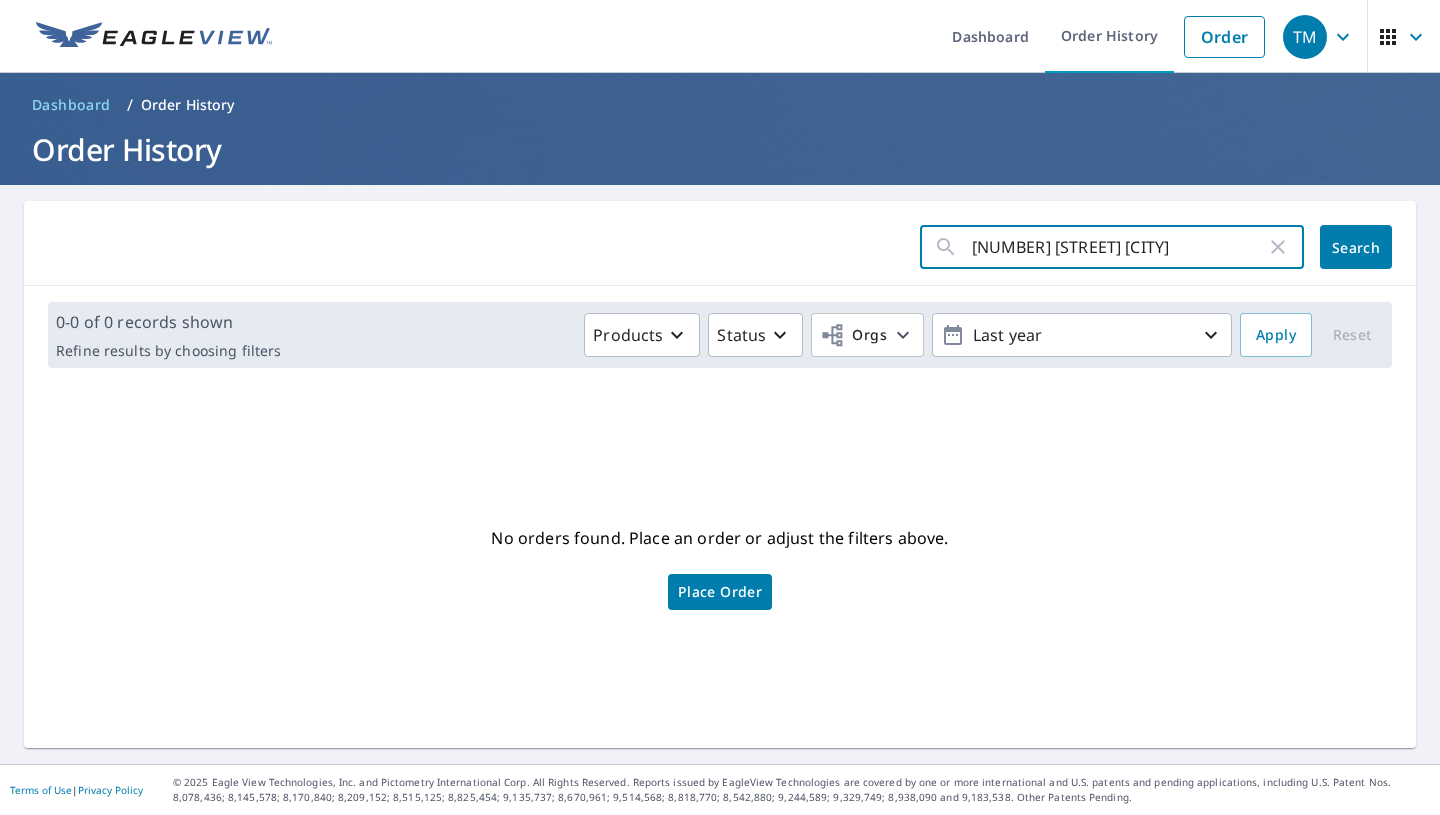 type on "[NUMBER] [STREET] [CITY]" 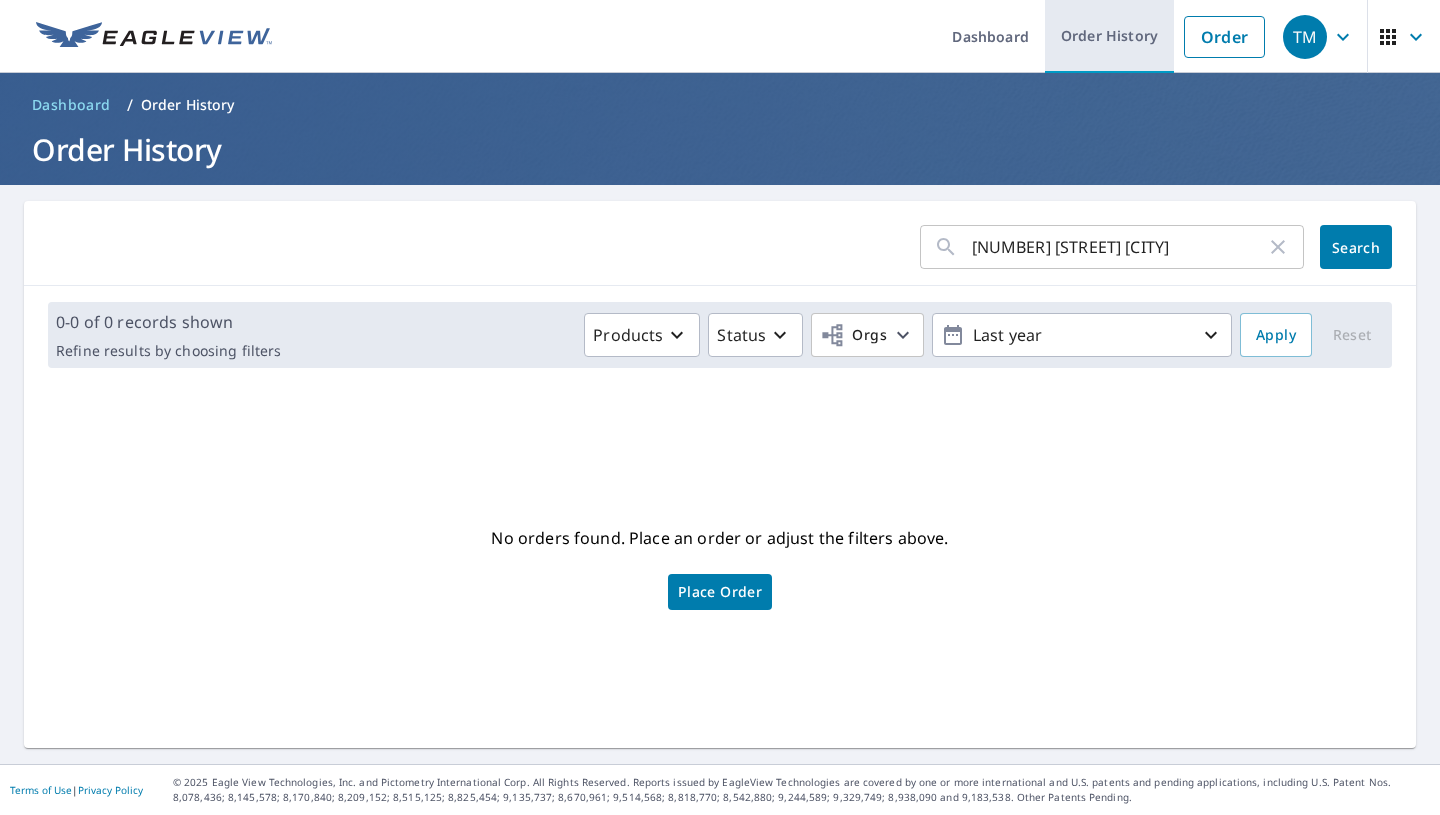 click on "Order History" at bounding box center [1109, 36] 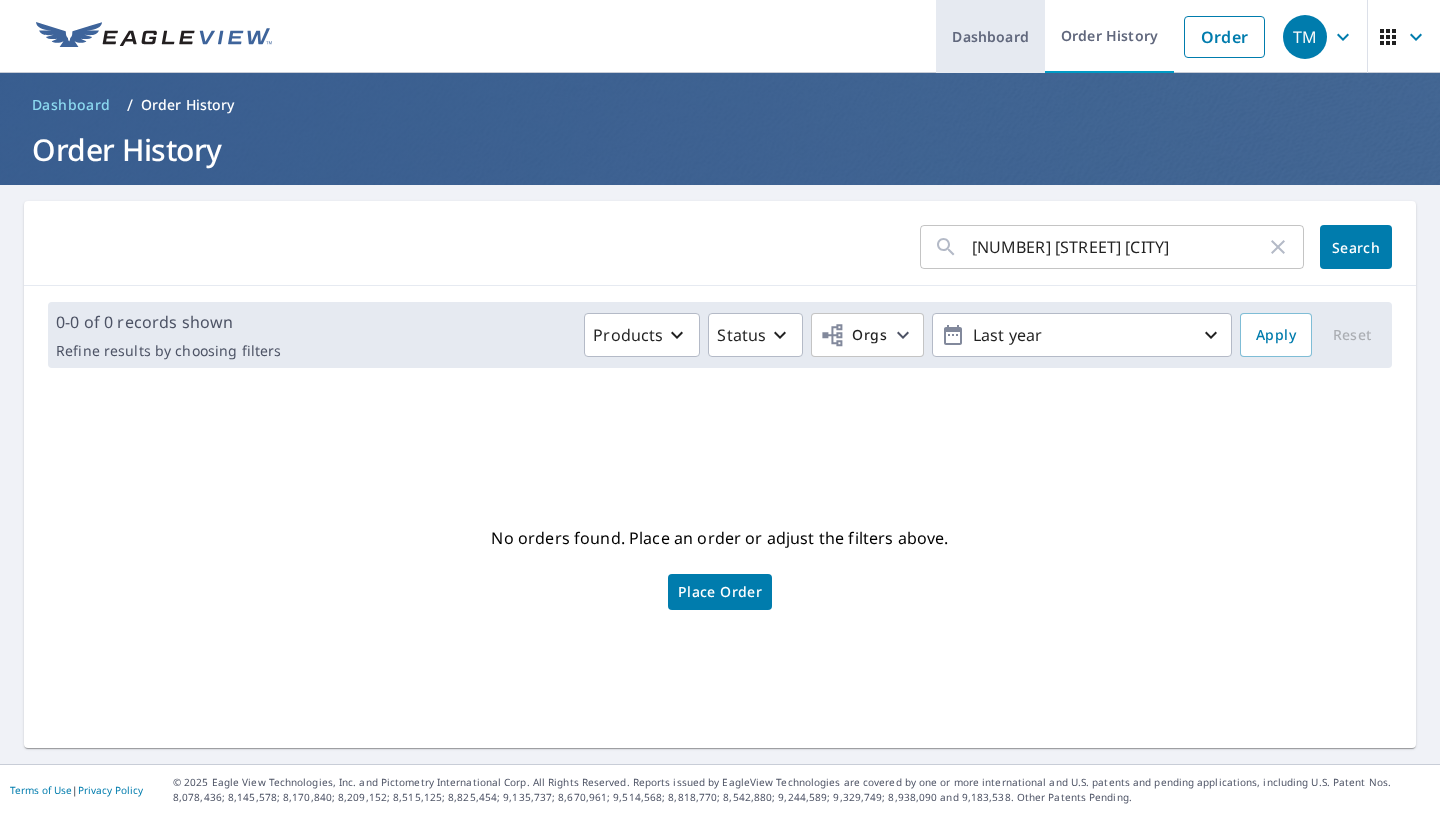click on "Dashboard" at bounding box center [990, 36] 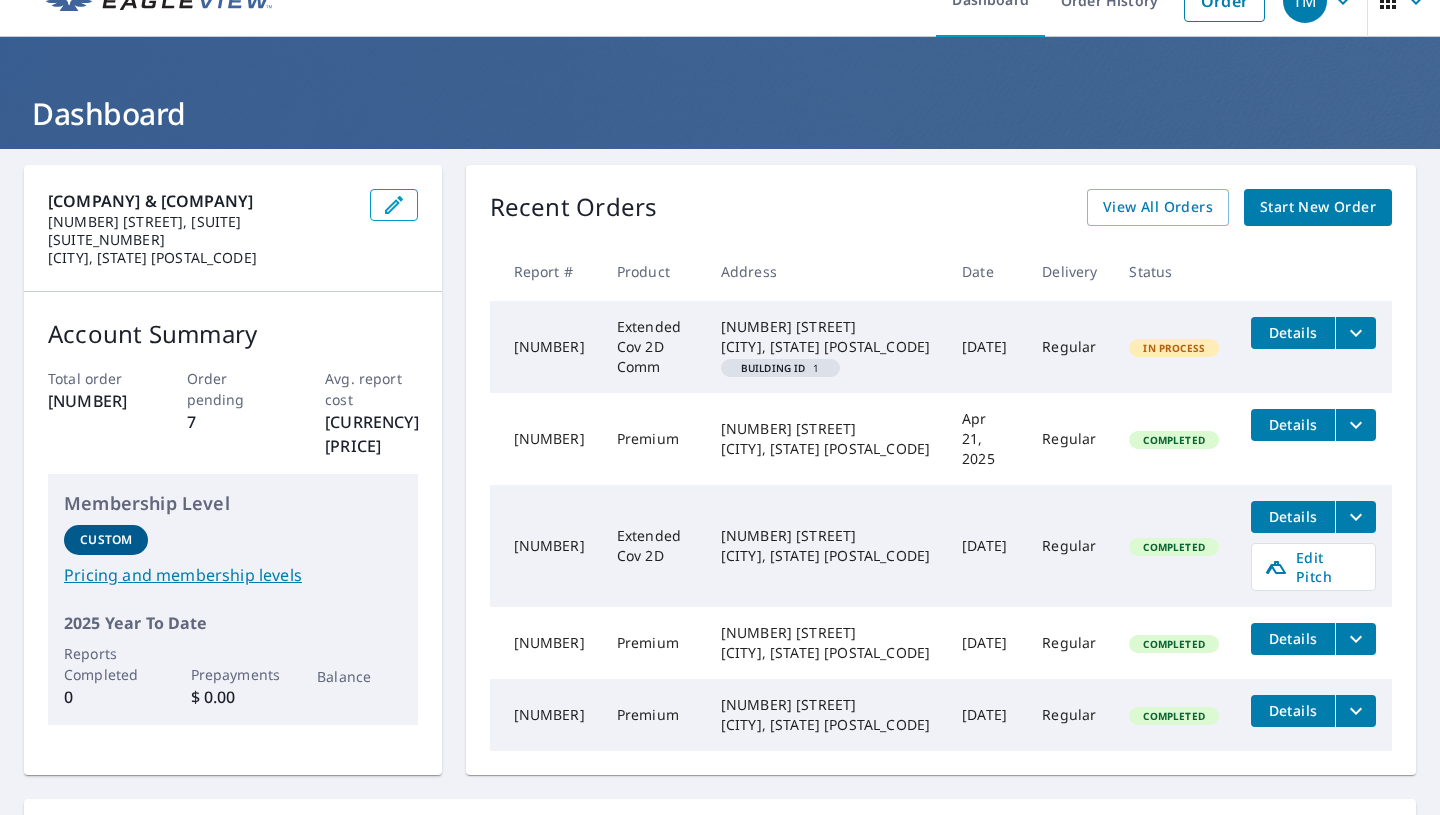 scroll, scrollTop: 22, scrollLeft: 0, axis: vertical 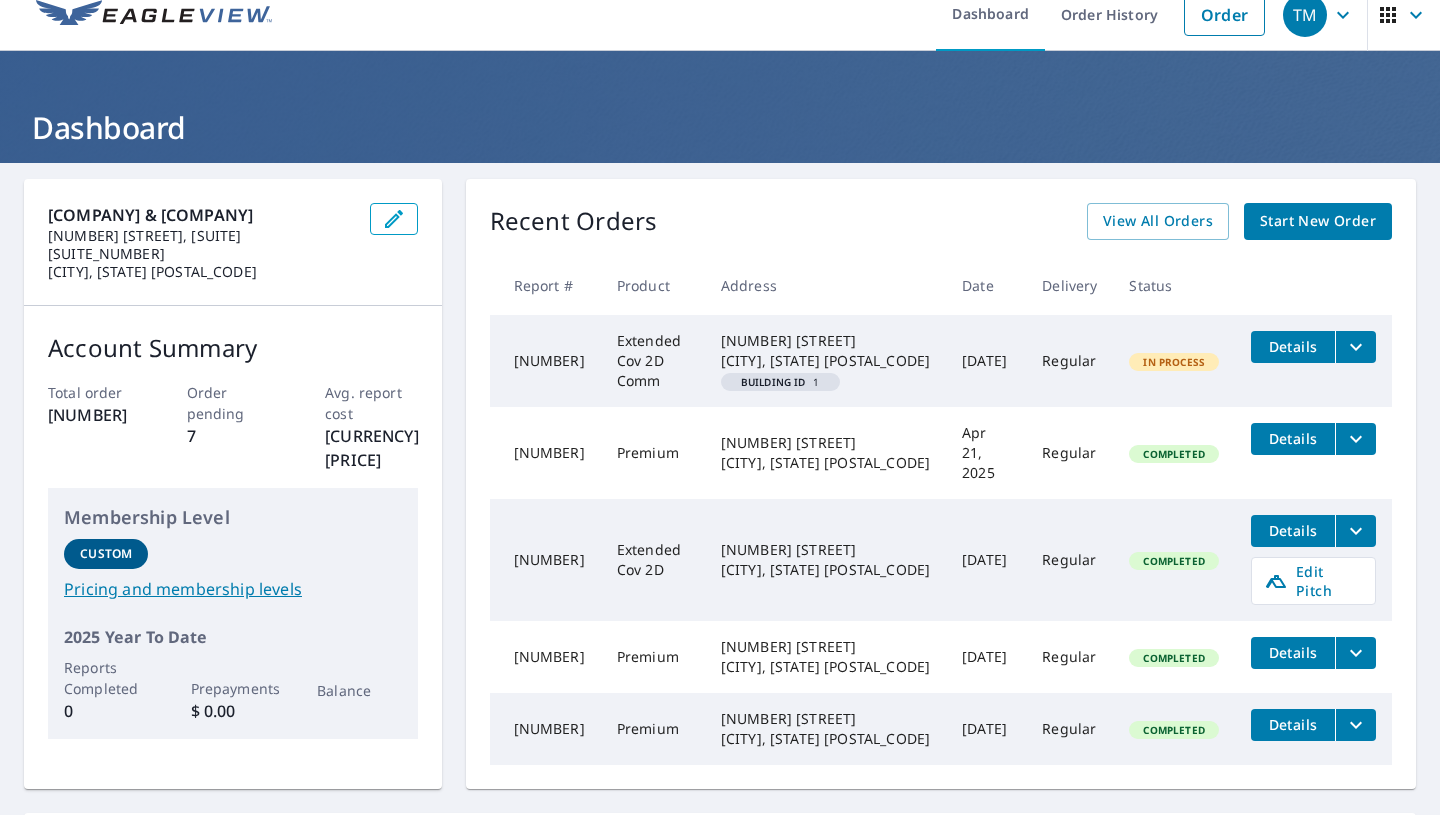click on "Start New Order" at bounding box center (1318, 221) 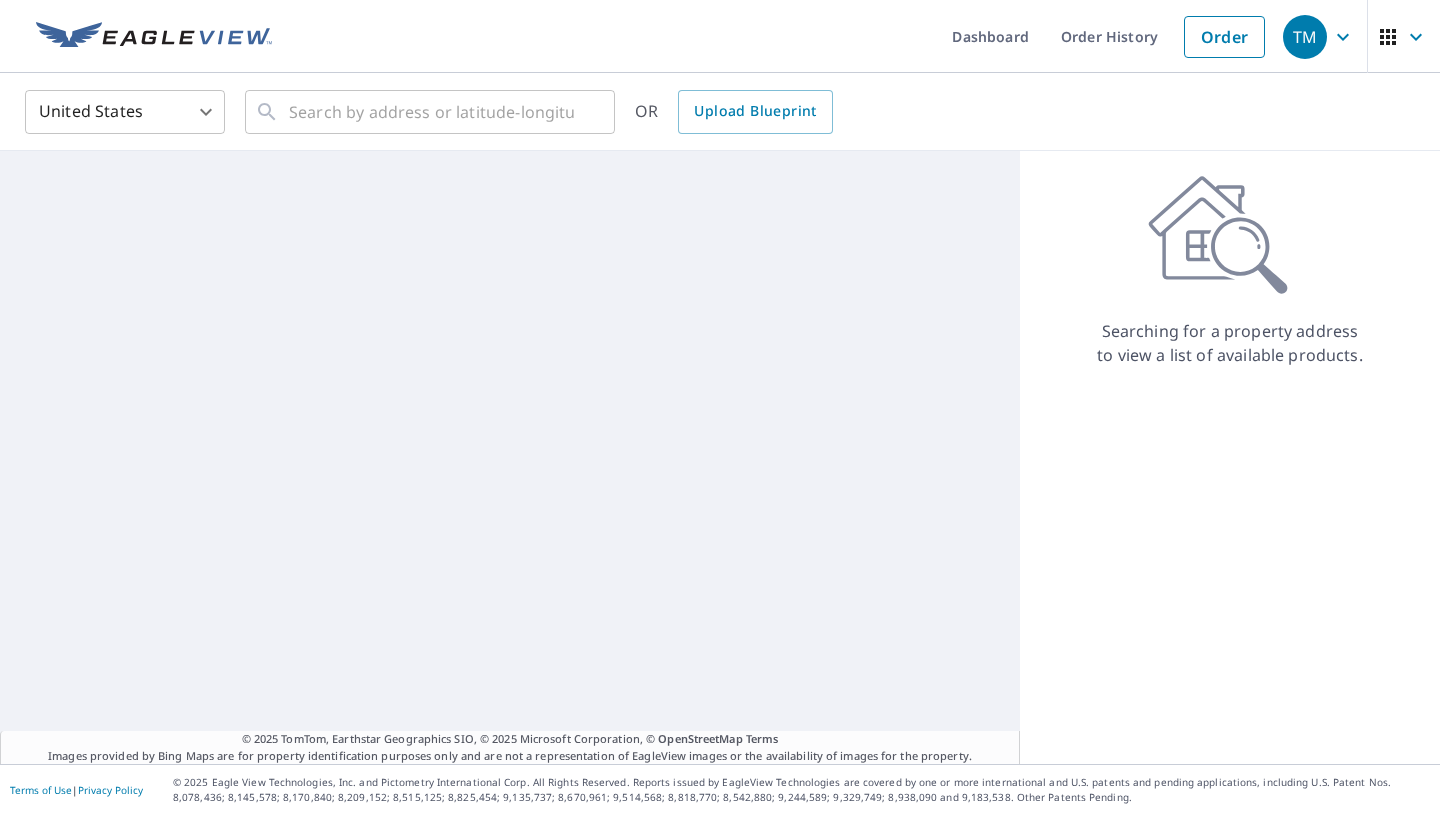 scroll, scrollTop: 0, scrollLeft: 0, axis: both 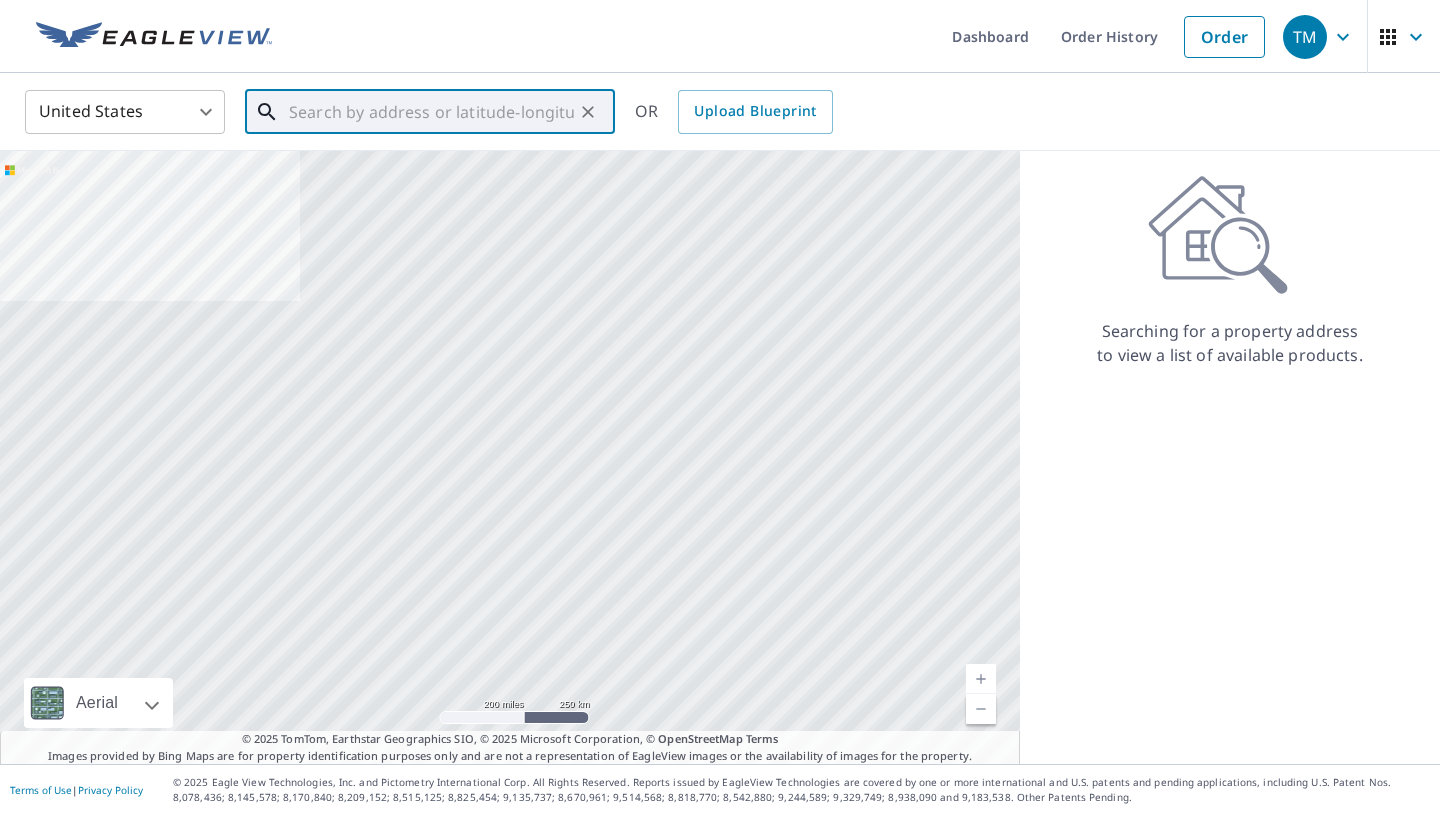 click at bounding box center [431, 112] 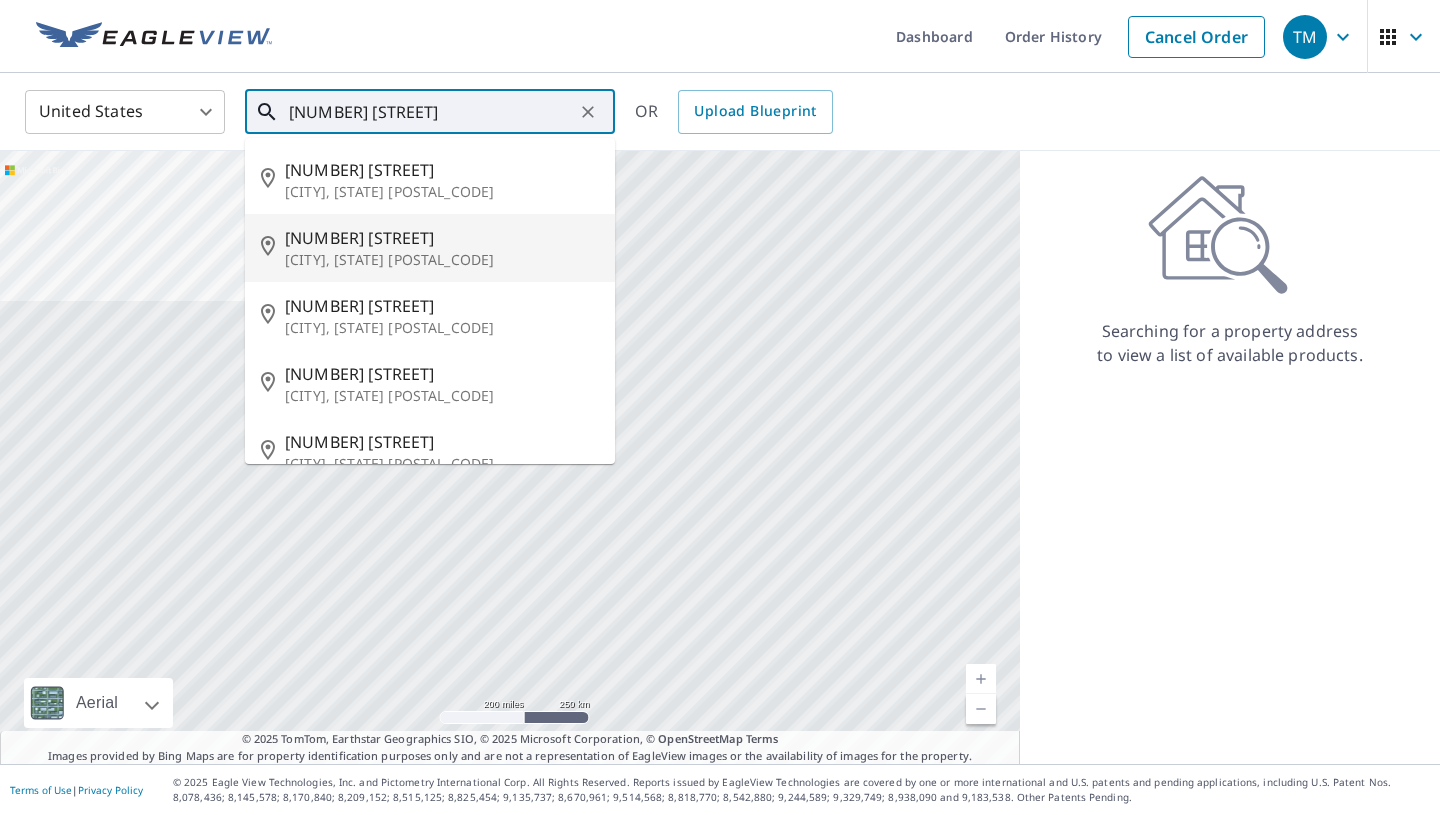 click on "[NUMBER] [STREET]" at bounding box center (442, 238) 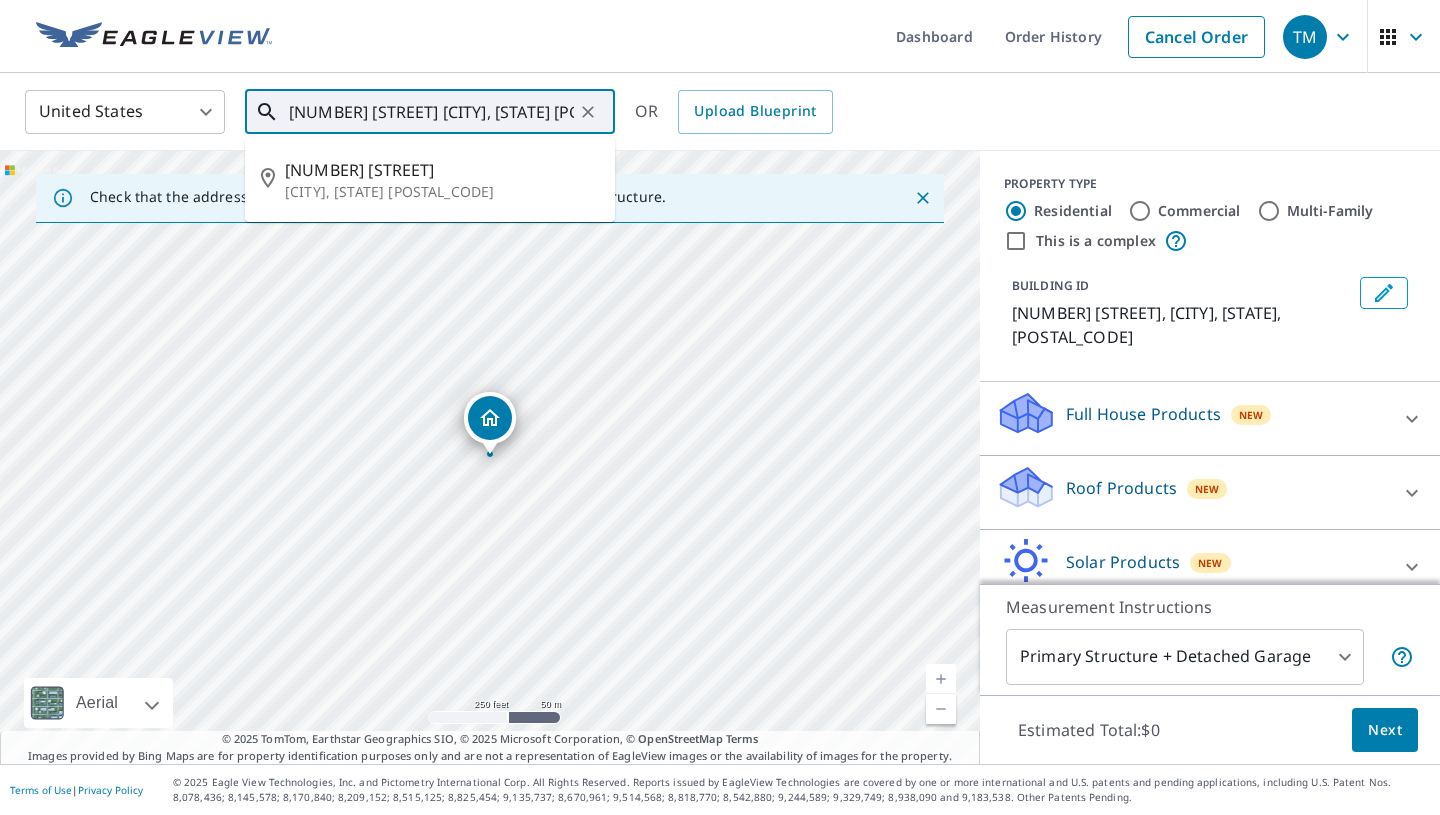 click on "[NUMBER] [STREET] [CITY], [STATE] [POSTAL_CODE]" at bounding box center (431, 112) 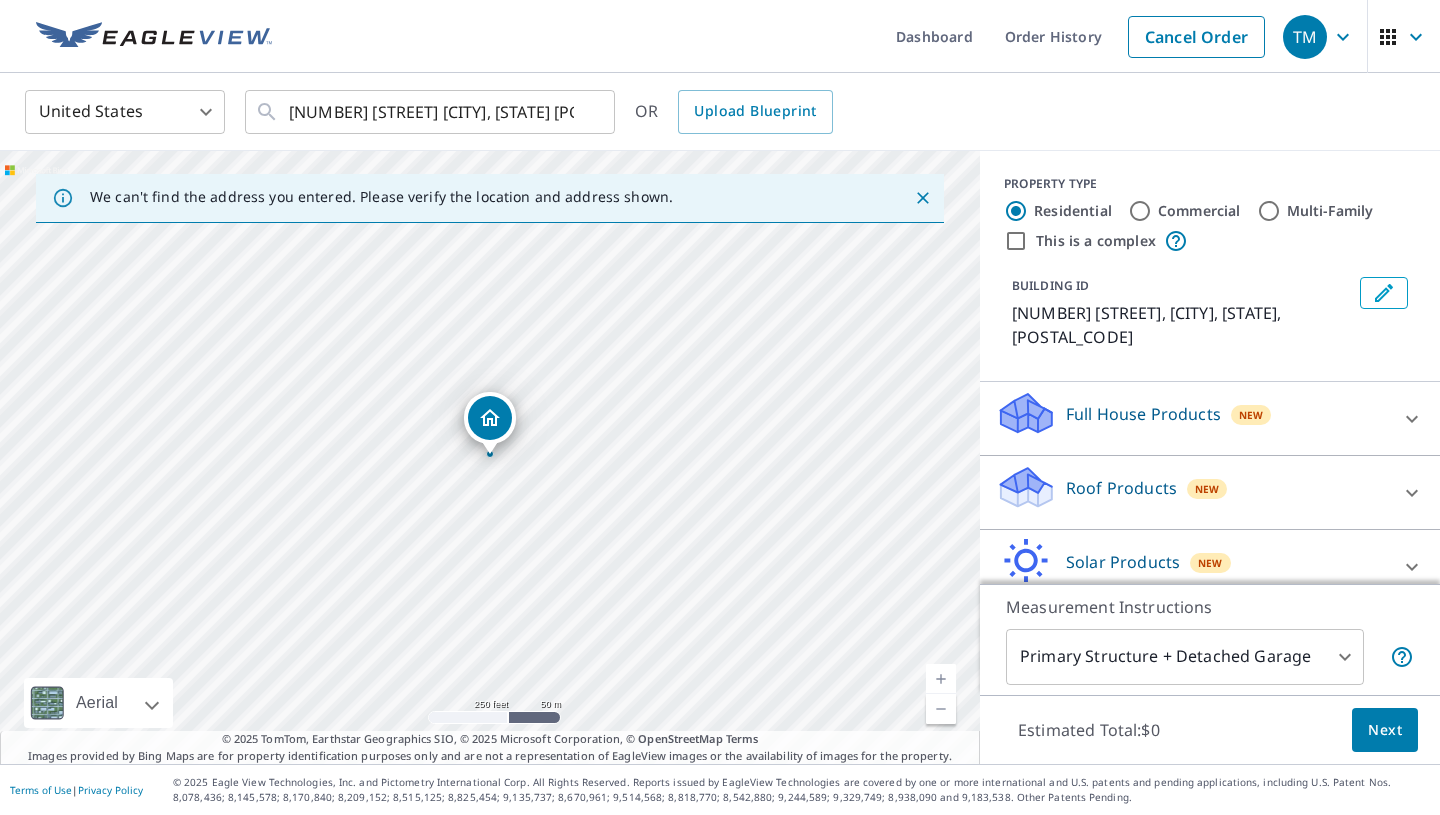 click 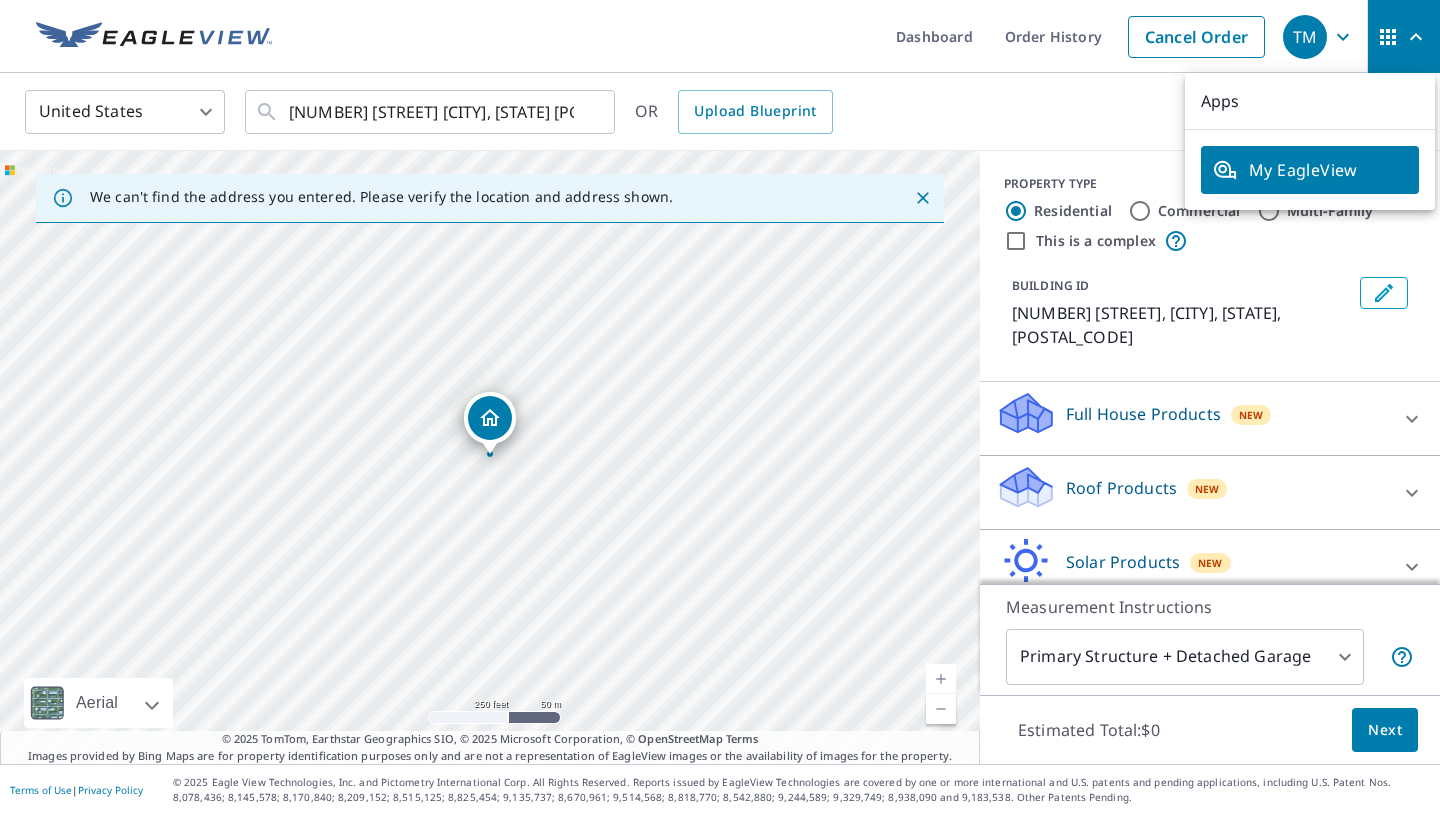 click on "United States US ​ [NUMBER] [STREET] [CITY], [STATE] [POSTAL_CODE] ​ OR Upload Blueprint" at bounding box center [713, 111] 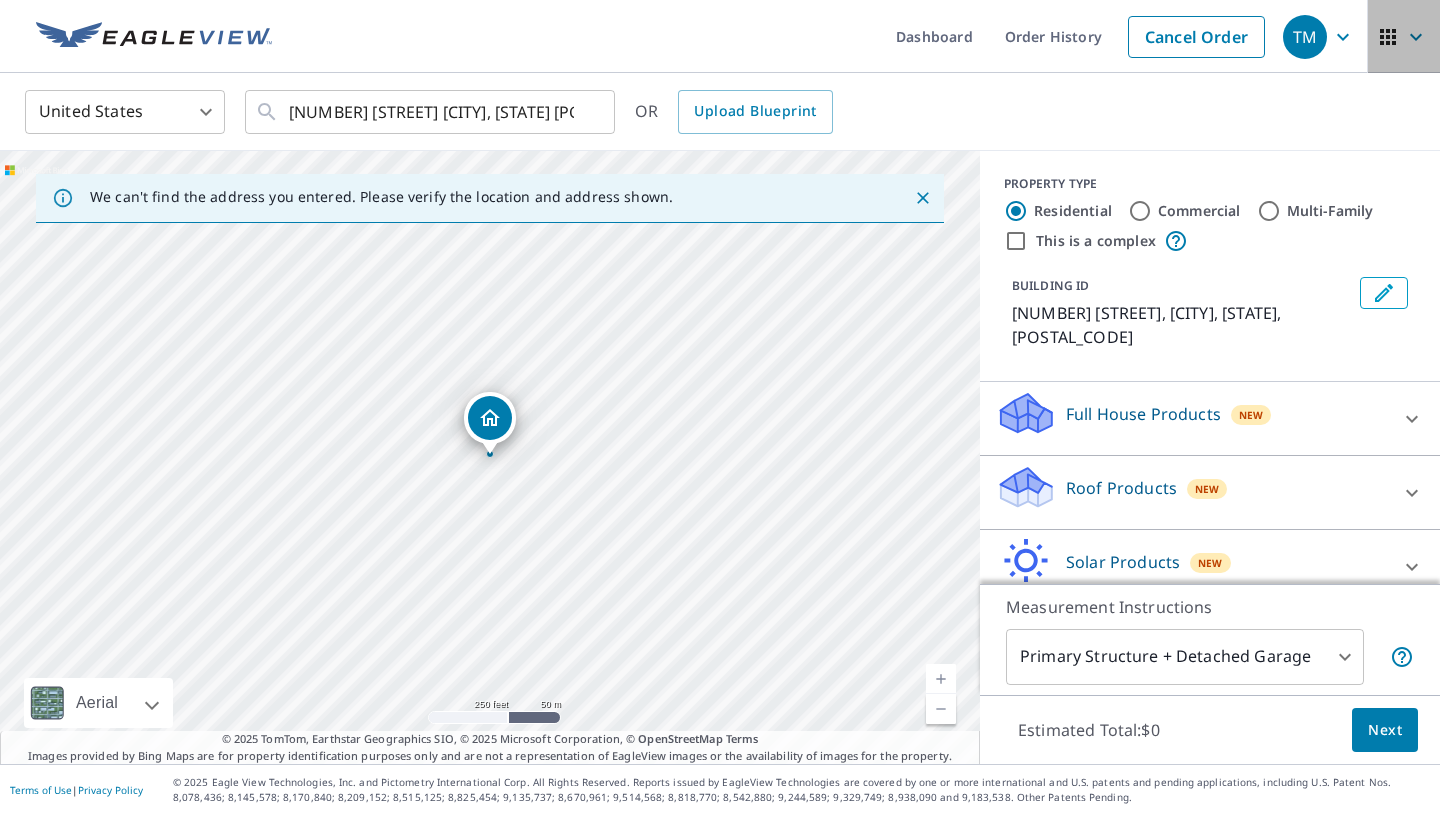 click 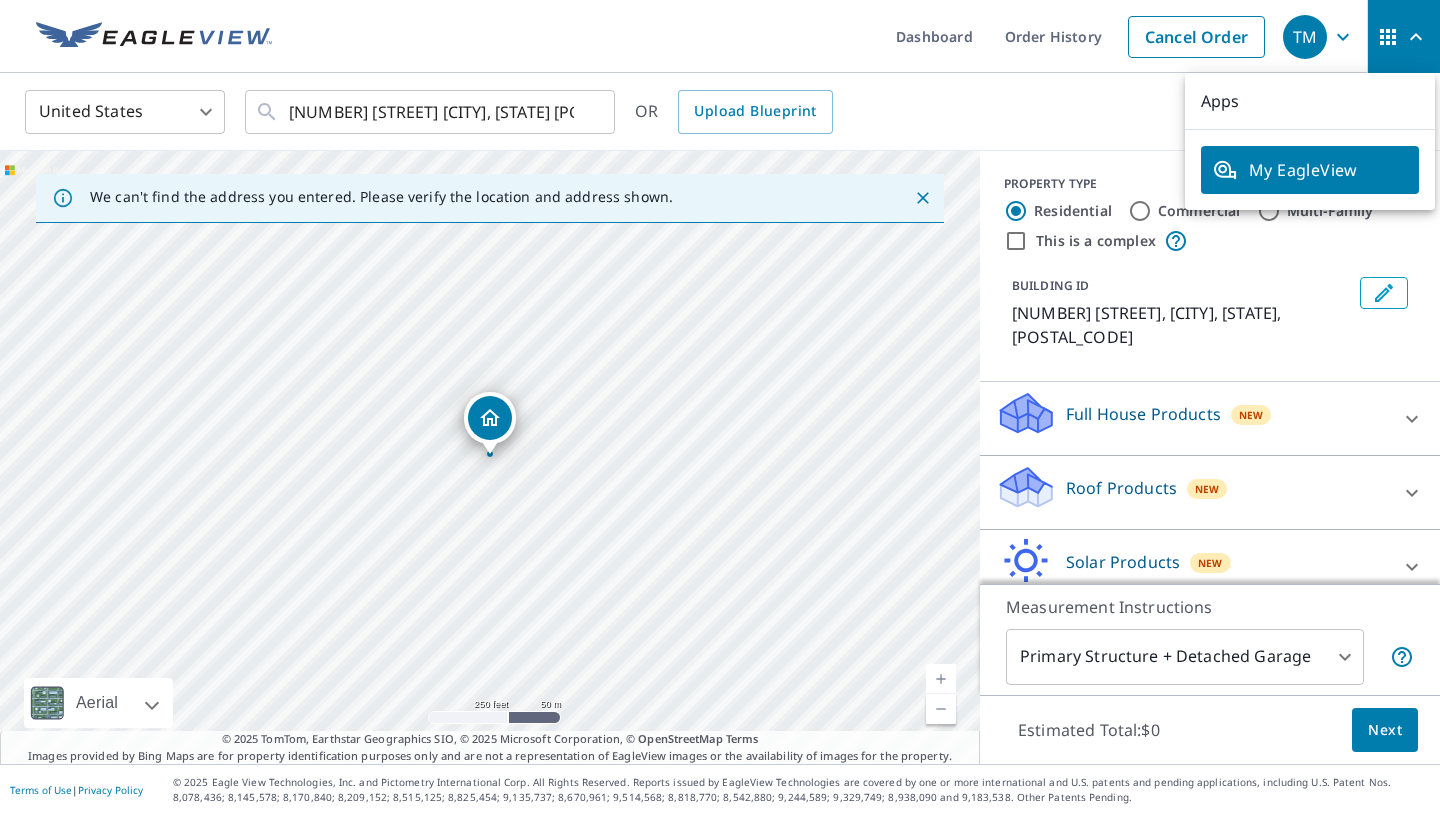 click on "United States US ​ [NUMBER] [STREET] [CITY], [STATE] [POSTAL_CODE] ​ OR Upload Blueprint" at bounding box center (713, 111) 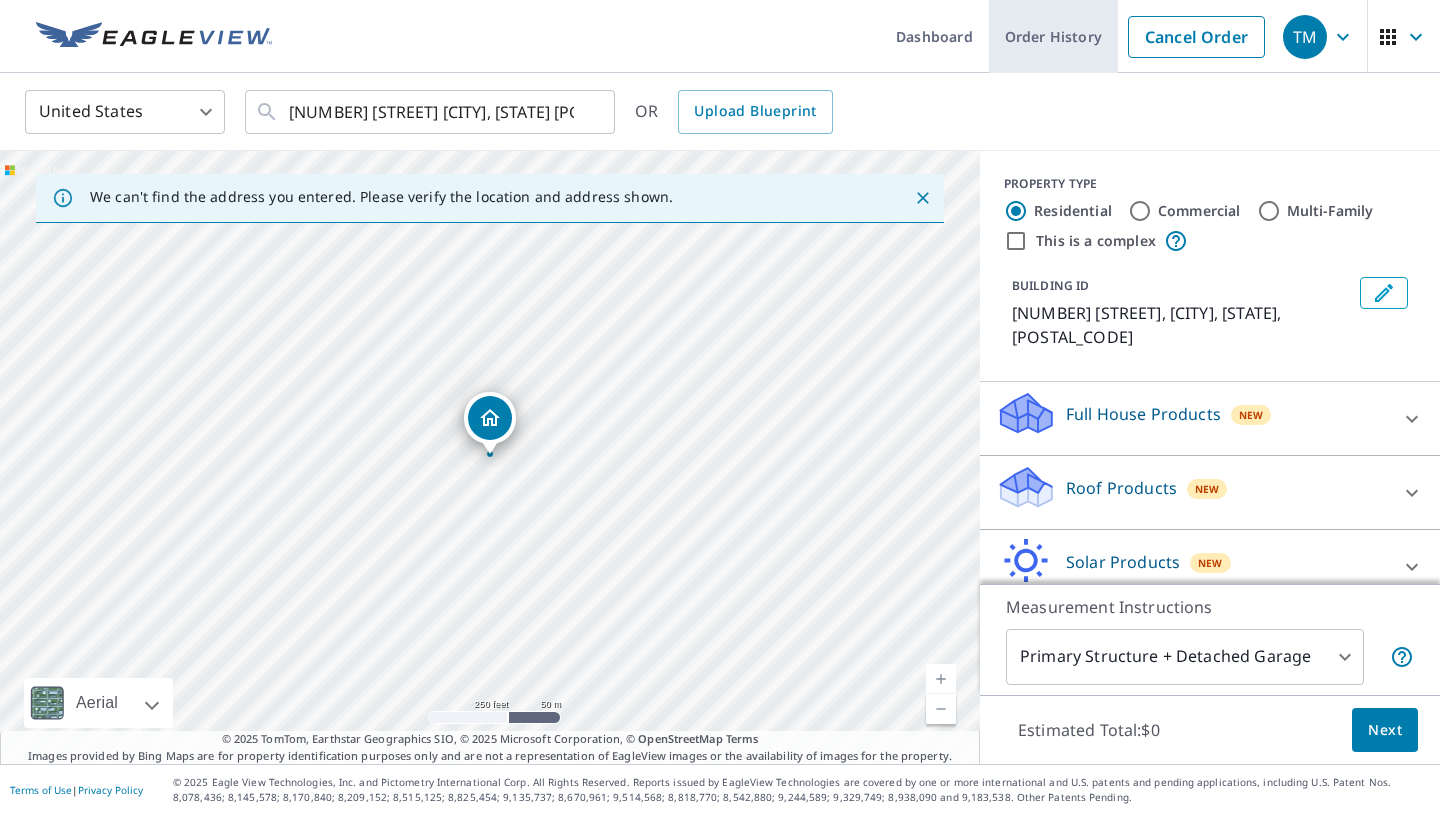 click on "Order History" at bounding box center (1053, 36) 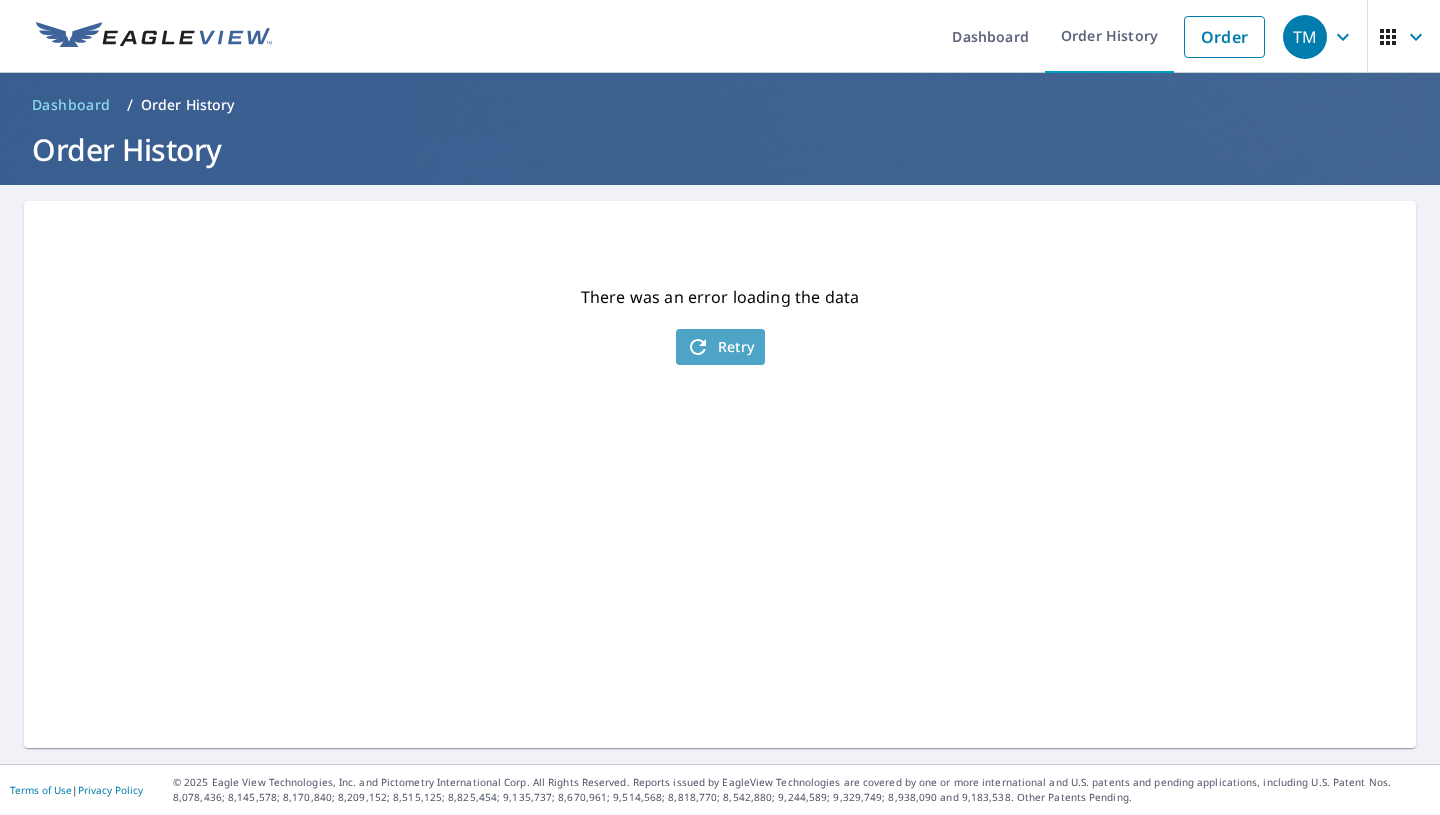 click on "Retry" at bounding box center [720, 347] 